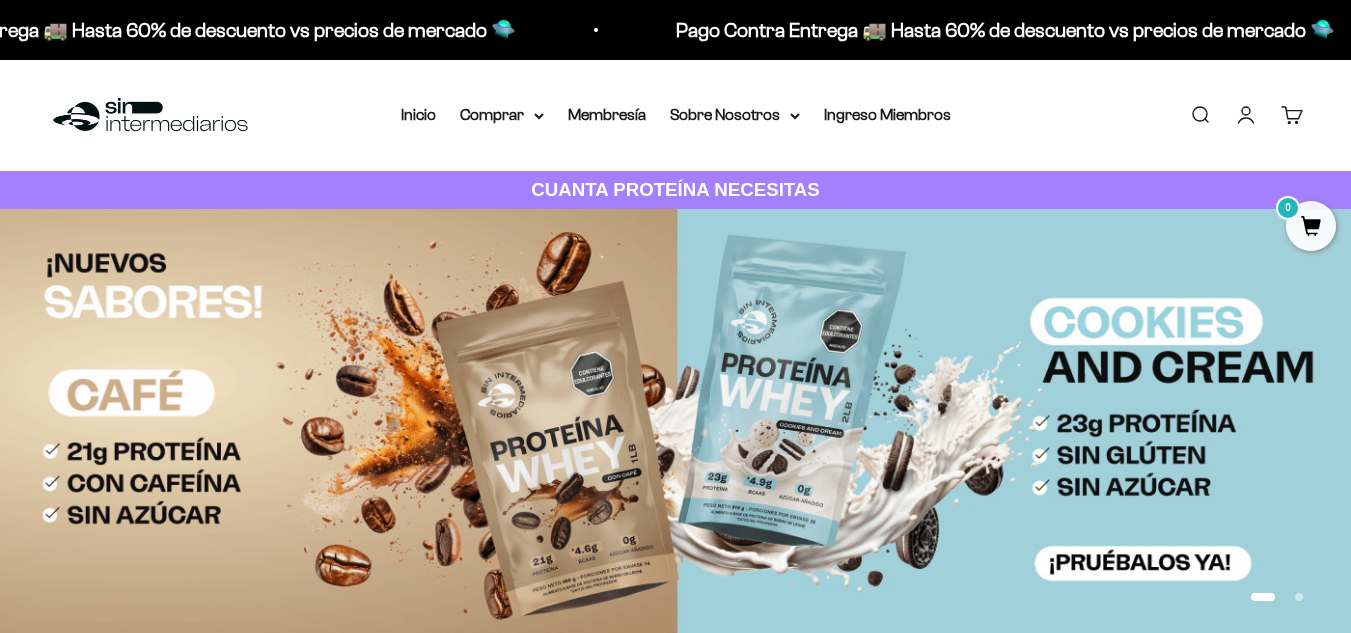 scroll, scrollTop: 0, scrollLeft: 0, axis: both 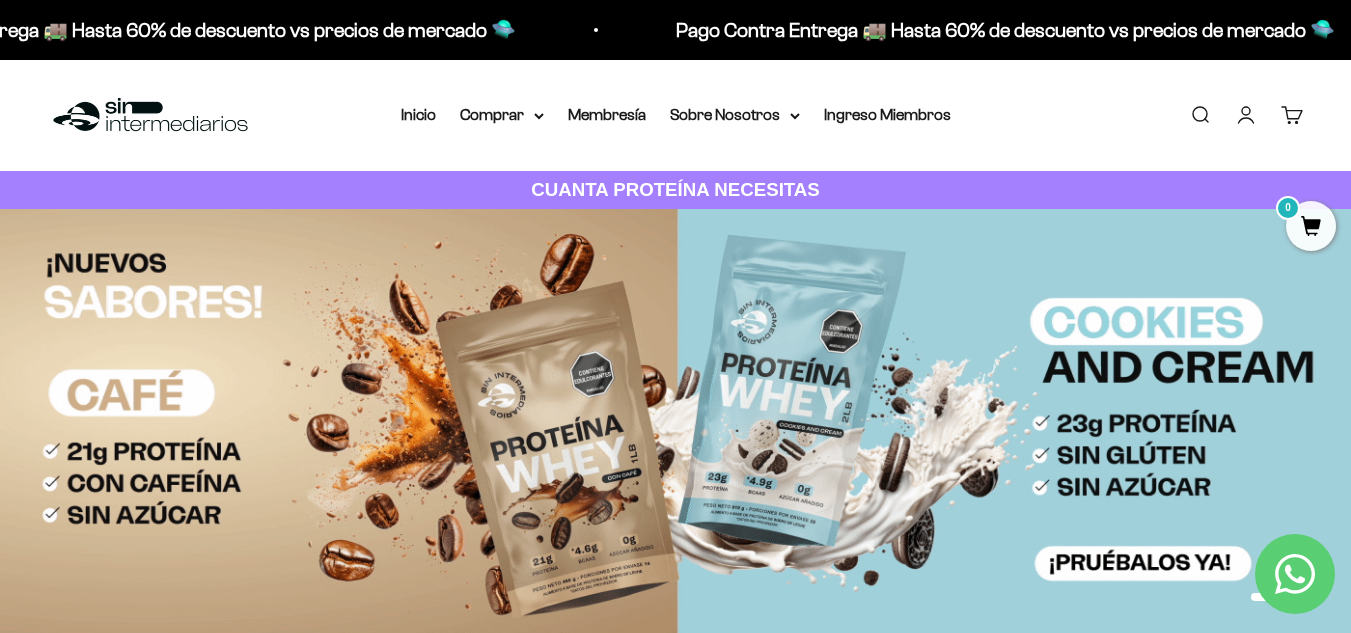 click on "Iniciar sesión" at bounding box center (1246, 115) 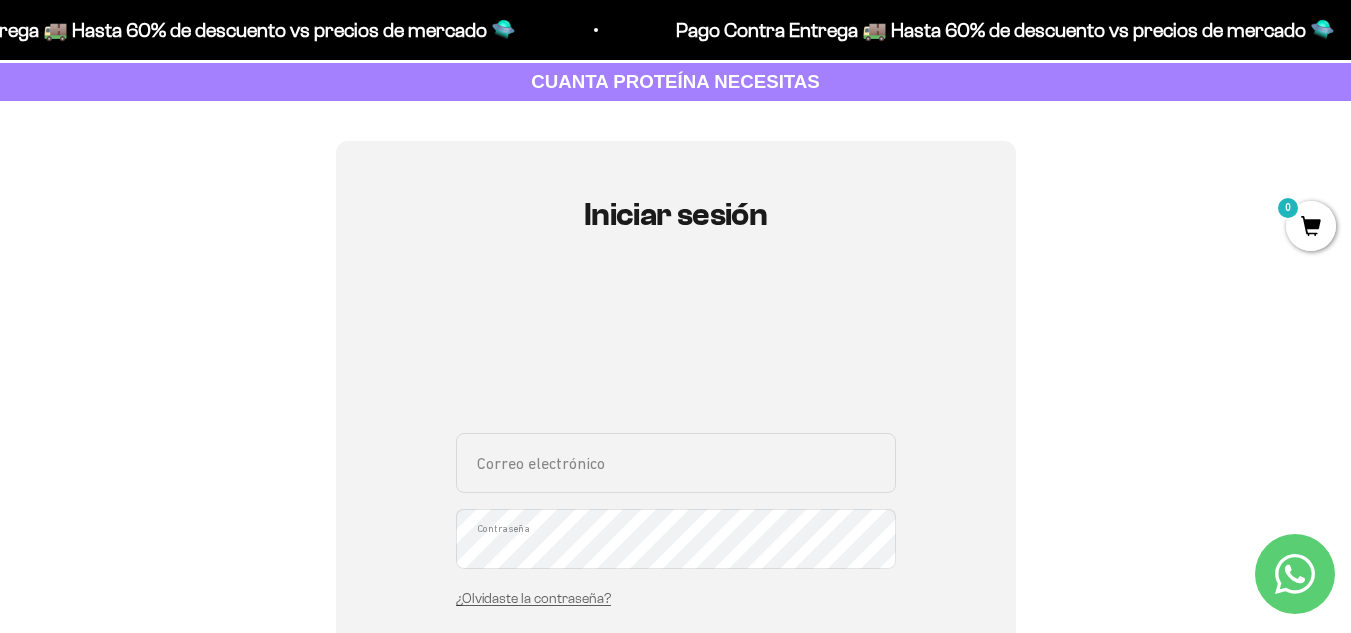 scroll, scrollTop: 0, scrollLeft: 0, axis: both 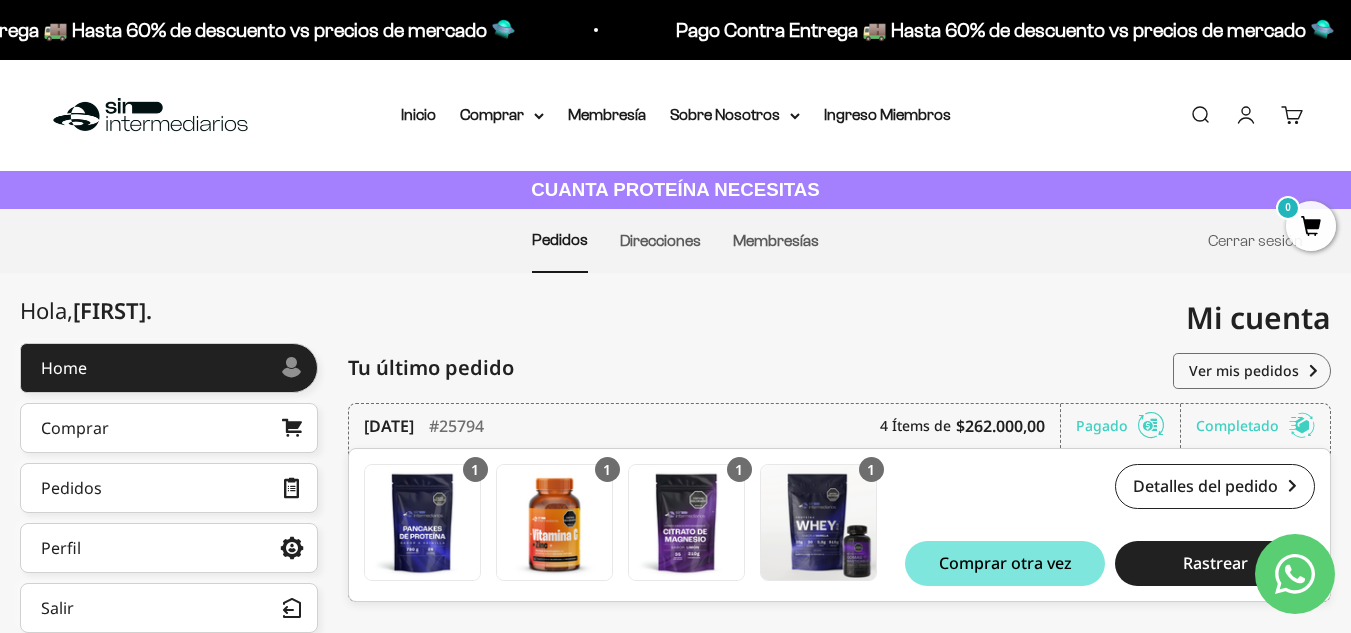 click on "Mi cuenta marceoq@gmail.com" at bounding box center (1004, 318) 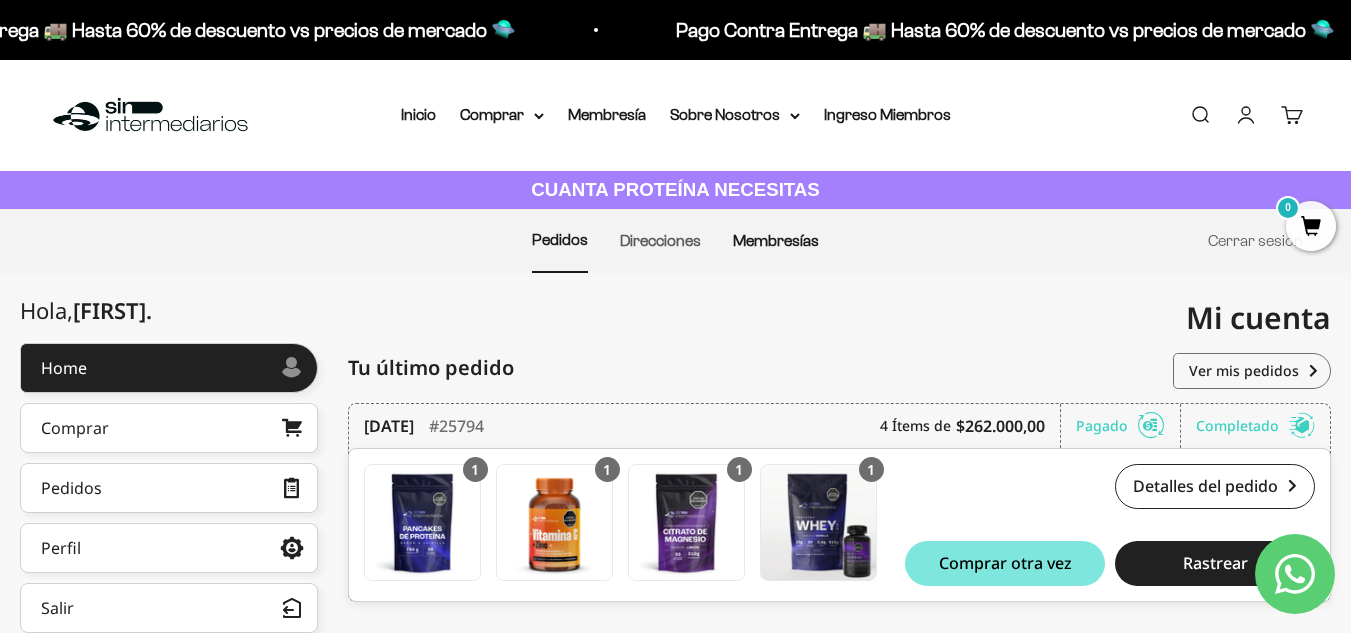click on "Membresías" at bounding box center [776, 240] 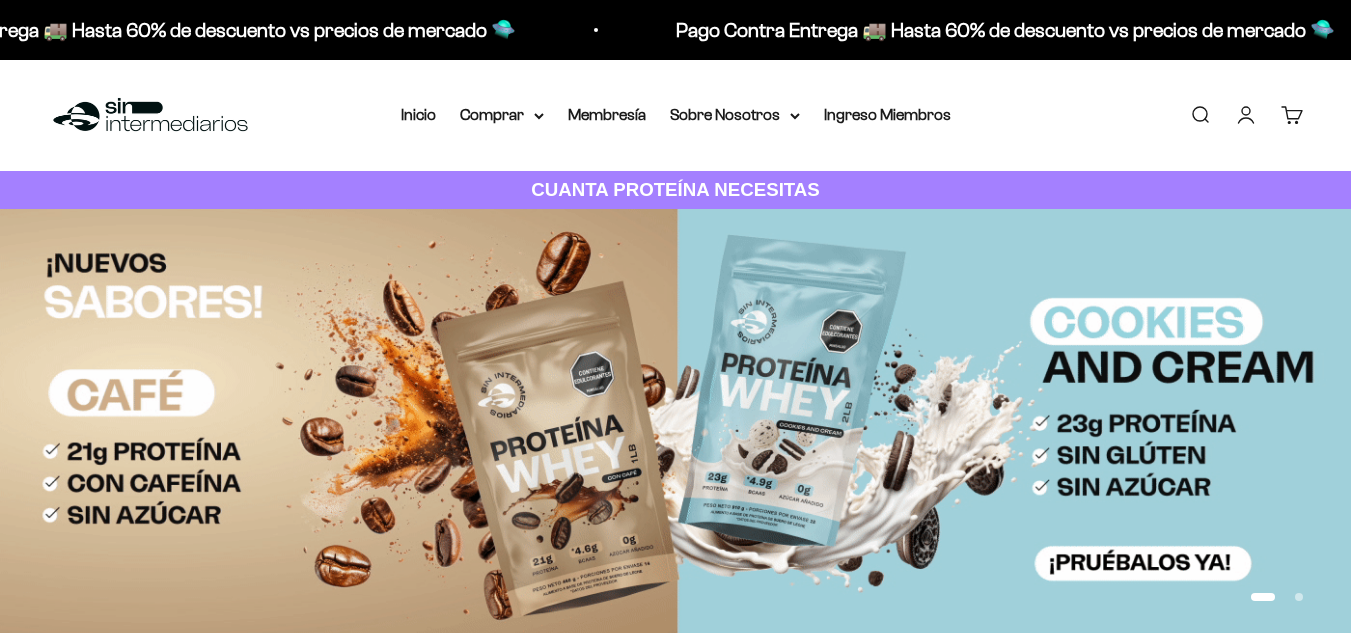 scroll, scrollTop: 0, scrollLeft: 0, axis: both 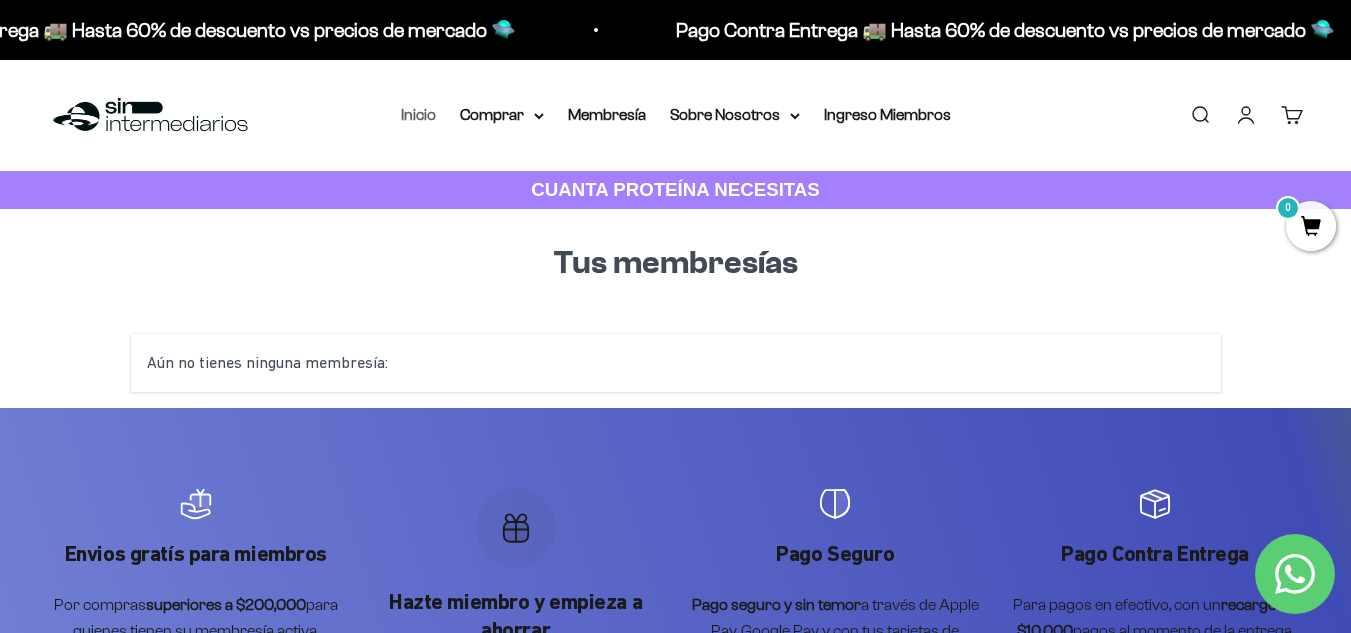 click on "Inicio" at bounding box center [418, 114] 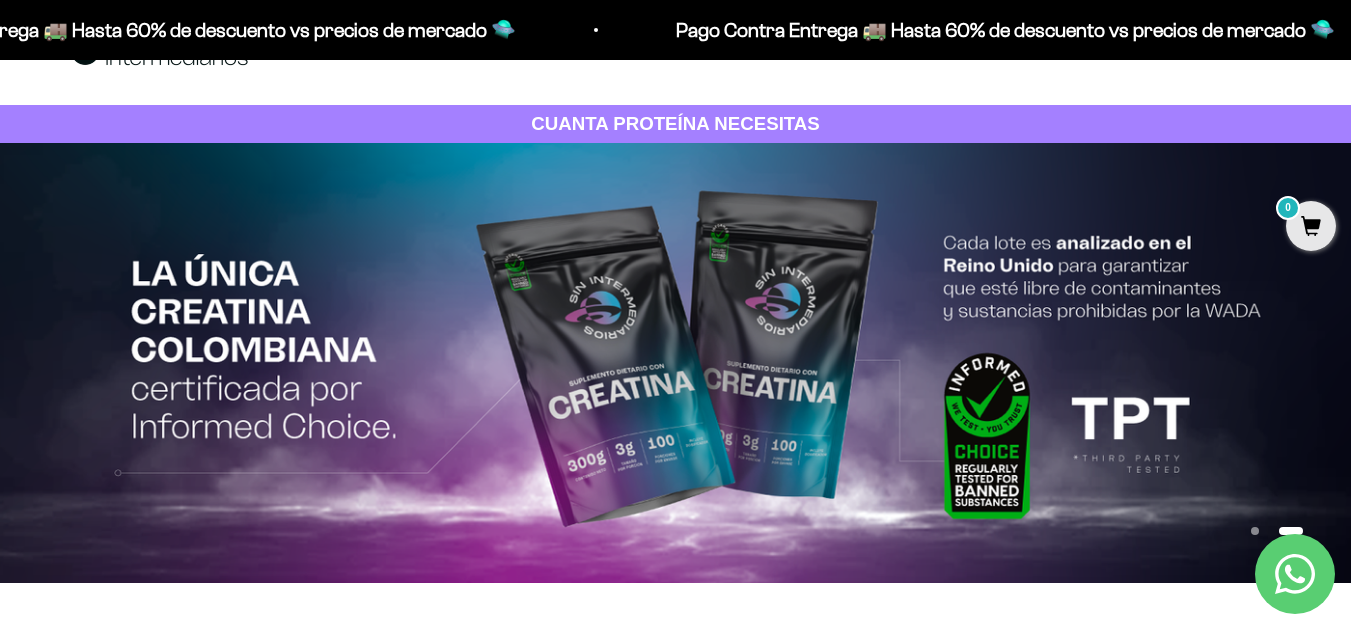 scroll, scrollTop: 0, scrollLeft: 0, axis: both 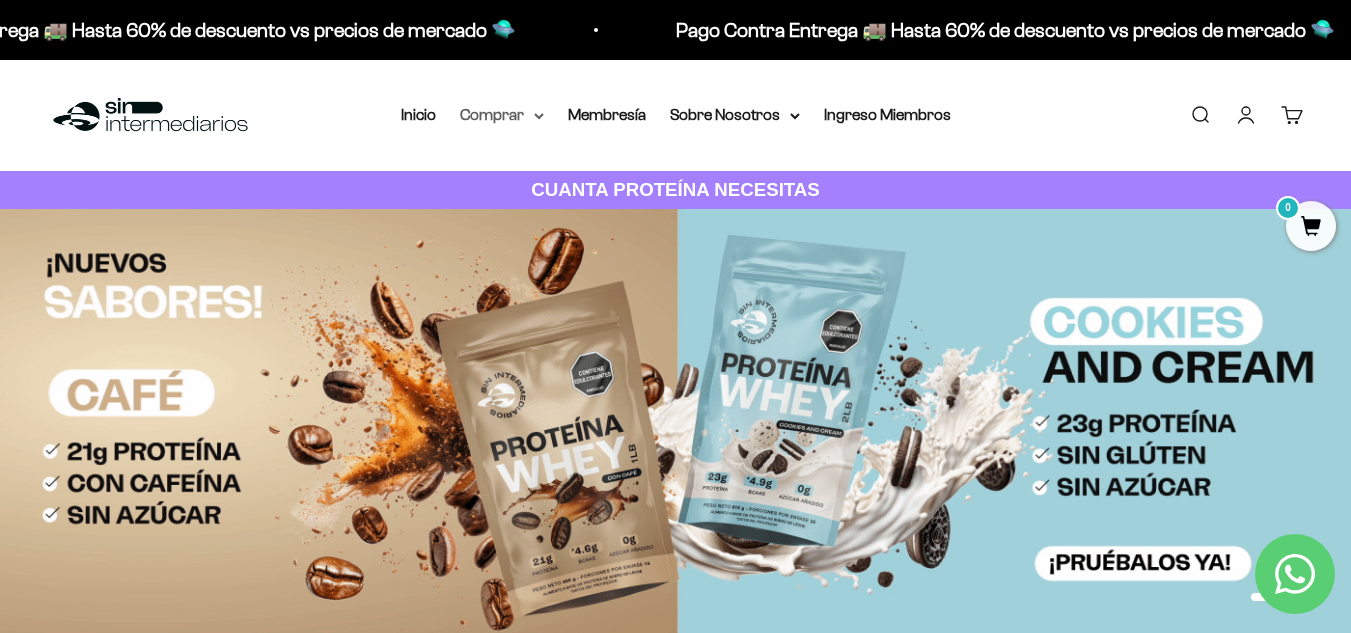click on "Comprar" at bounding box center [502, 115] 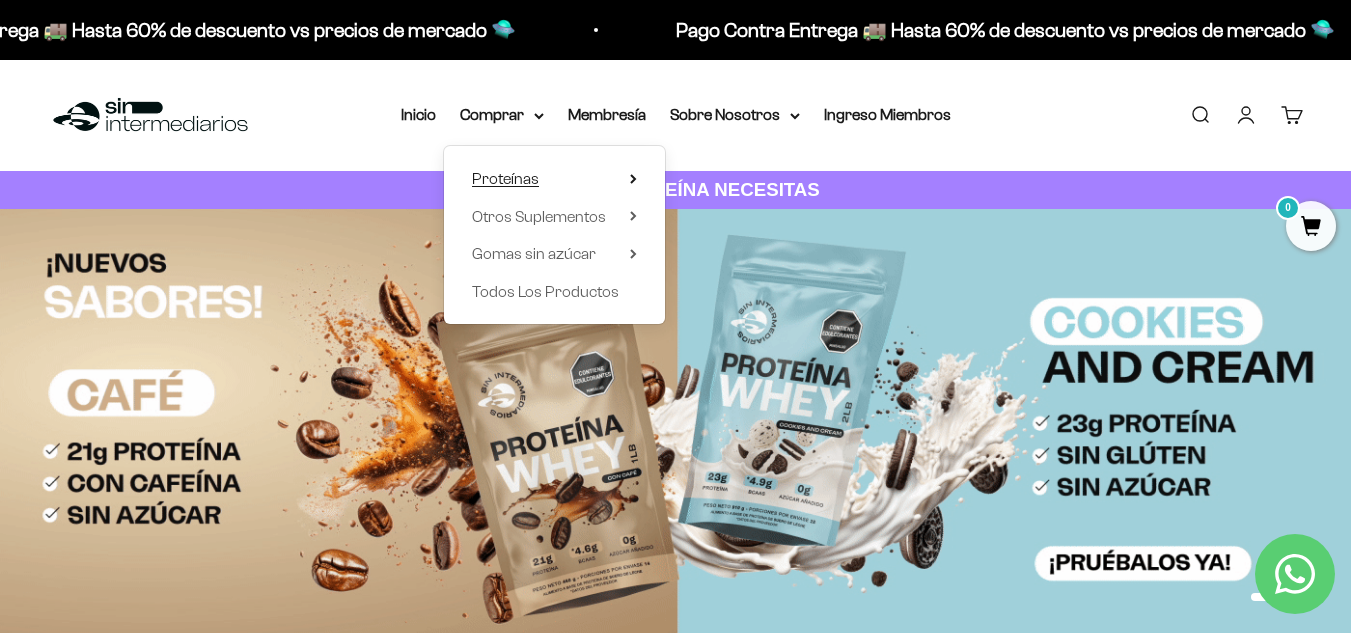click on "Proteínas" at bounding box center (554, 179) 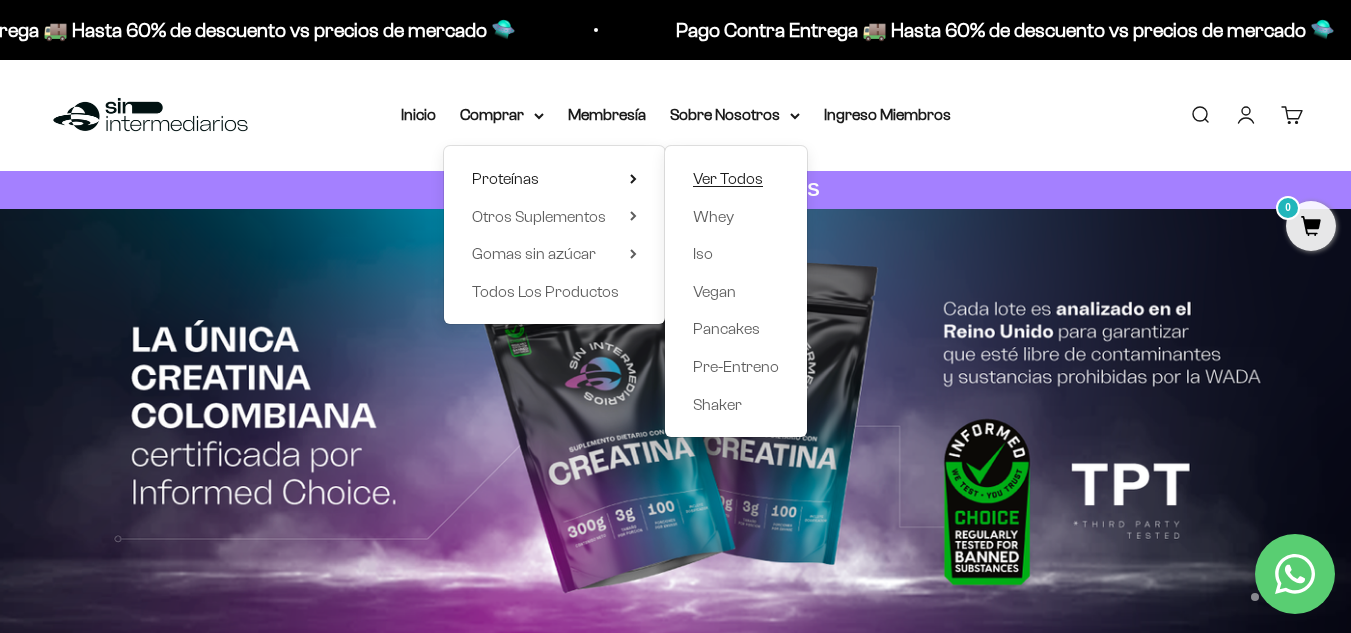 click on "Ver Todos" at bounding box center (728, 178) 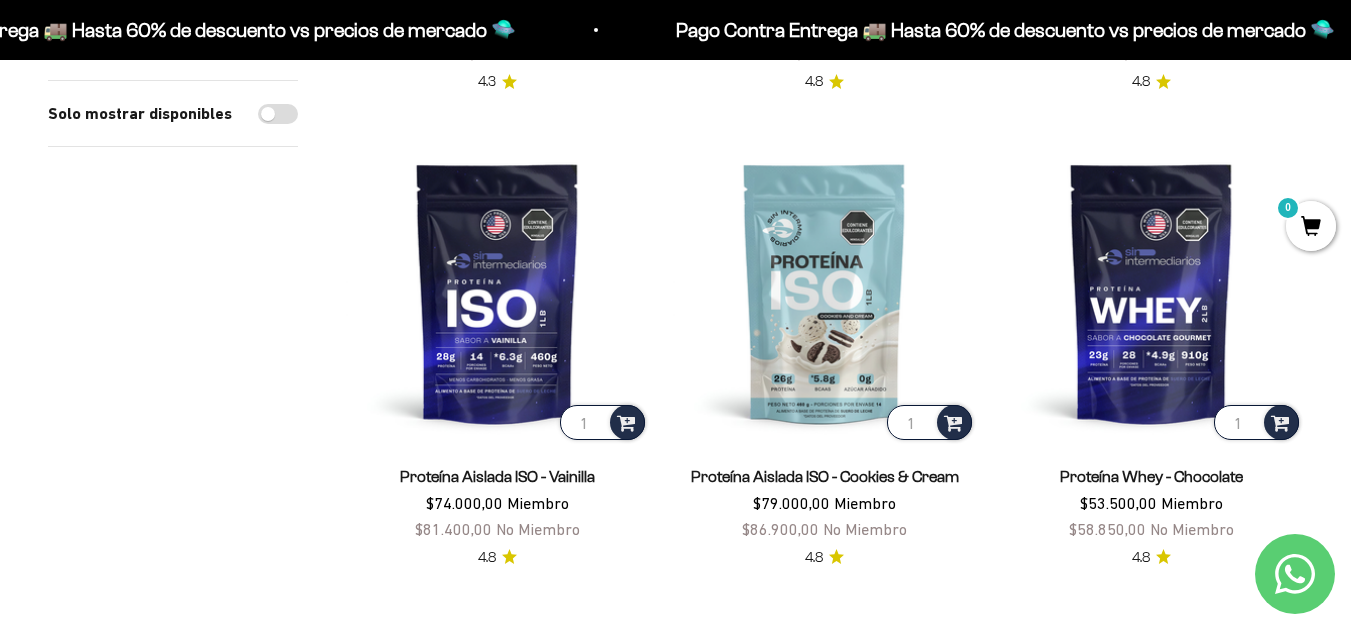 scroll, scrollTop: 650, scrollLeft: 0, axis: vertical 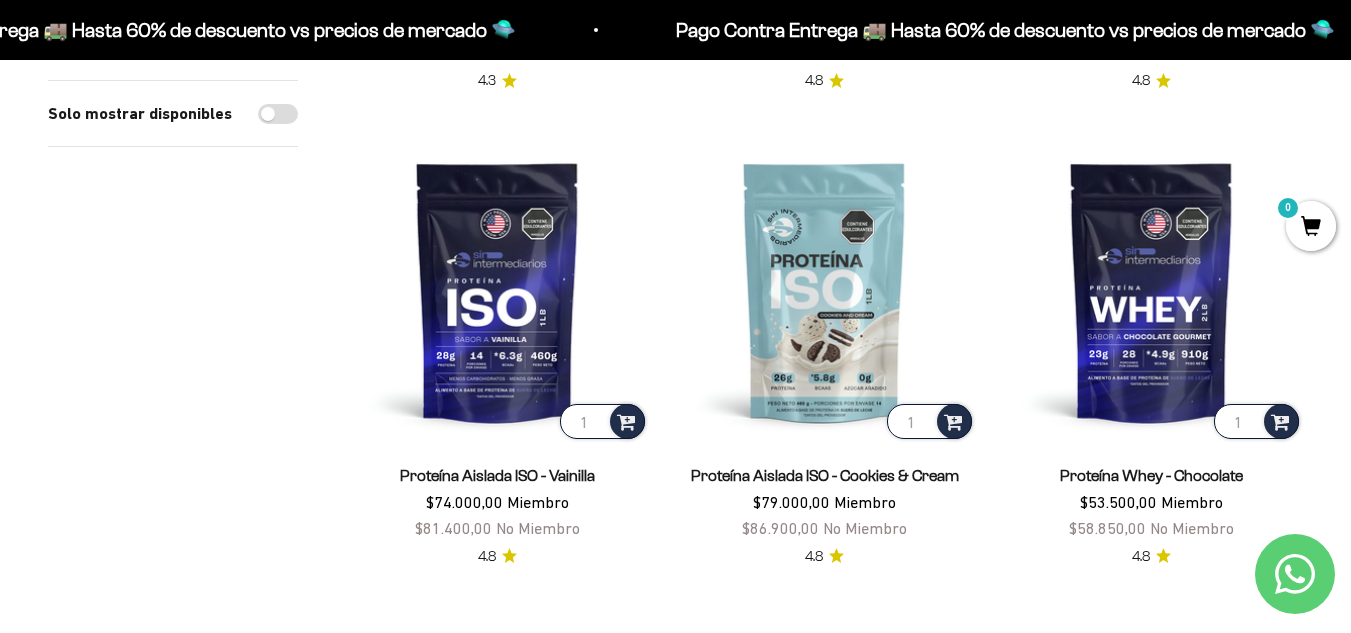 click on "Solo mostrar disponibles" at bounding box center (173, 592) 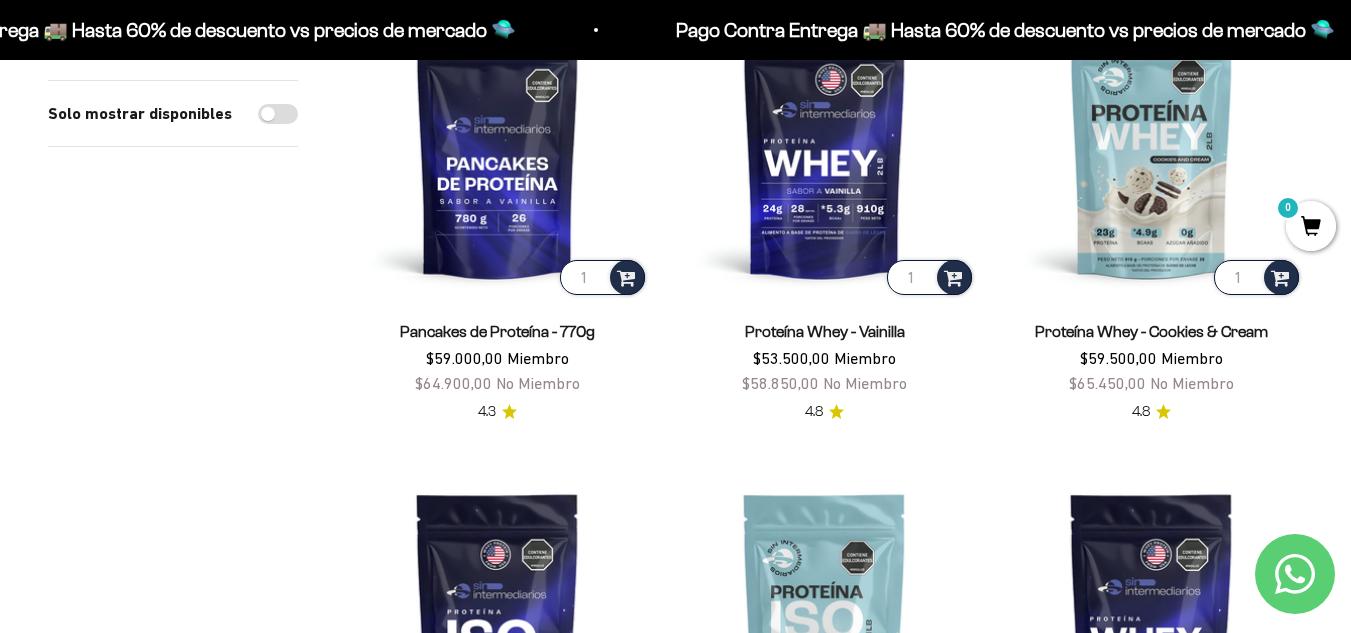 scroll, scrollTop: 316, scrollLeft: 0, axis: vertical 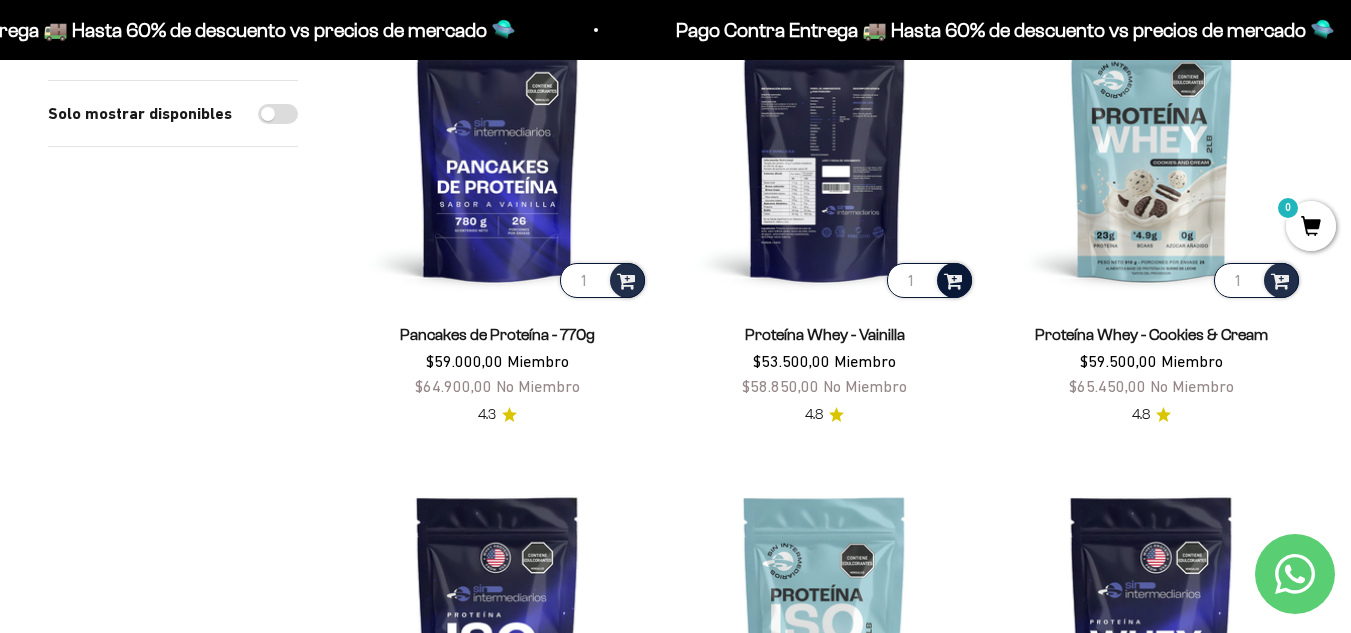 click at bounding box center [953, 279] 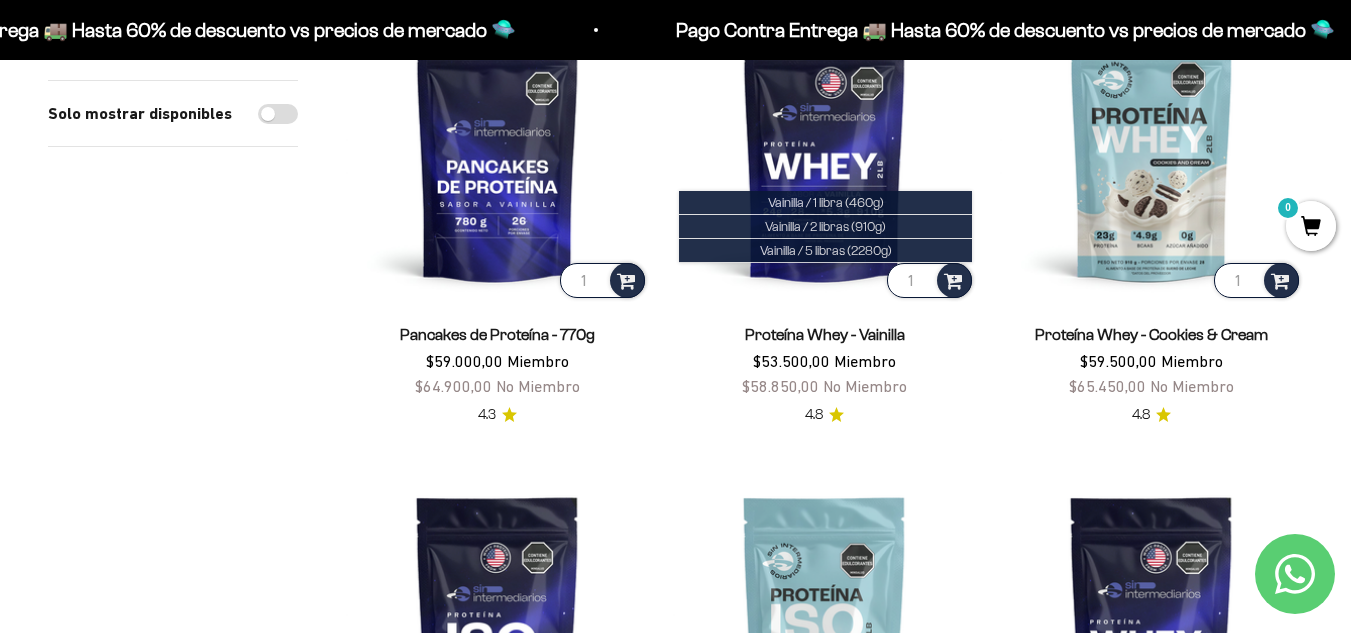 click on "Filtros
Ordenar por
Características Más vendidos Alfabéticamente, A-Z Alfabéticamente, Z-A Precio, menor a mayor Precio, mayor a menor Fecha: antiguo(a) a reciente Fecha: reciente a antiguo(a)
Solo mostrar disponibles
Aplicar  (1)
Filtros
Ordenar por:
Más vendidos
Características
Más vendidos
Alfabéticamente, A-Z
Alfabéticamente, Z-A
Precio, menor a mayor
Precio, mayor a menor
Fecha: antiguo(a) a reciente
1" at bounding box center [675, 897] 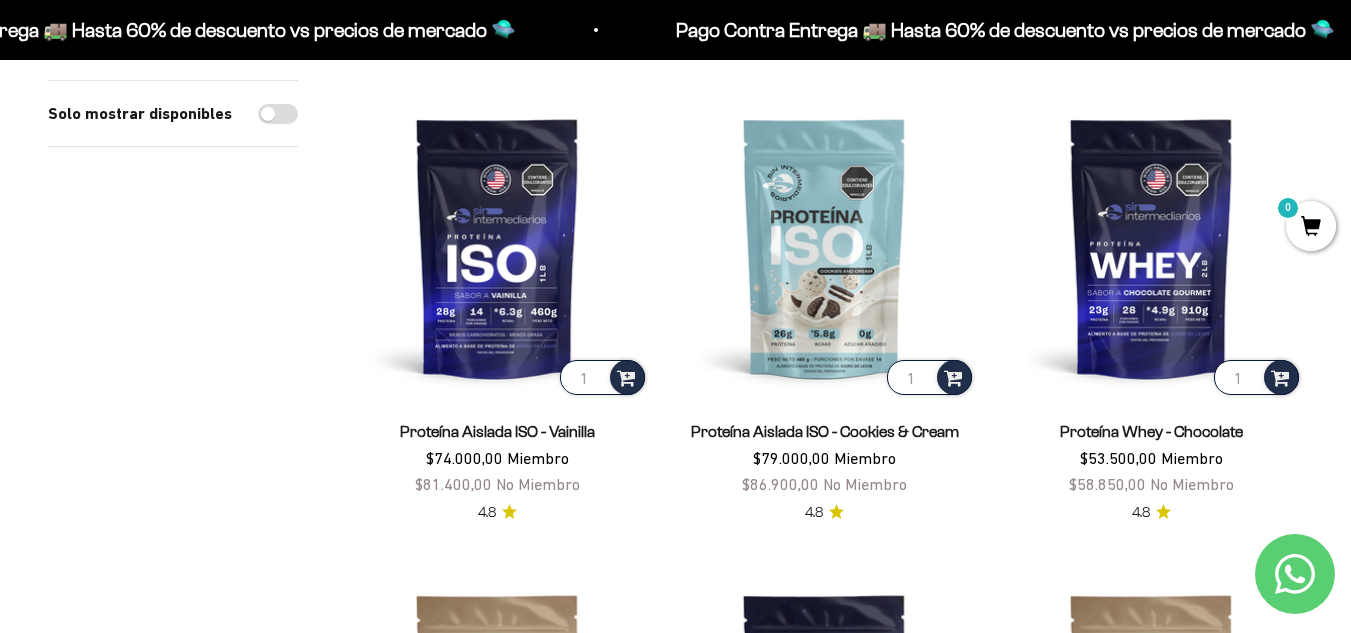 scroll, scrollTop: 699, scrollLeft: 0, axis: vertical 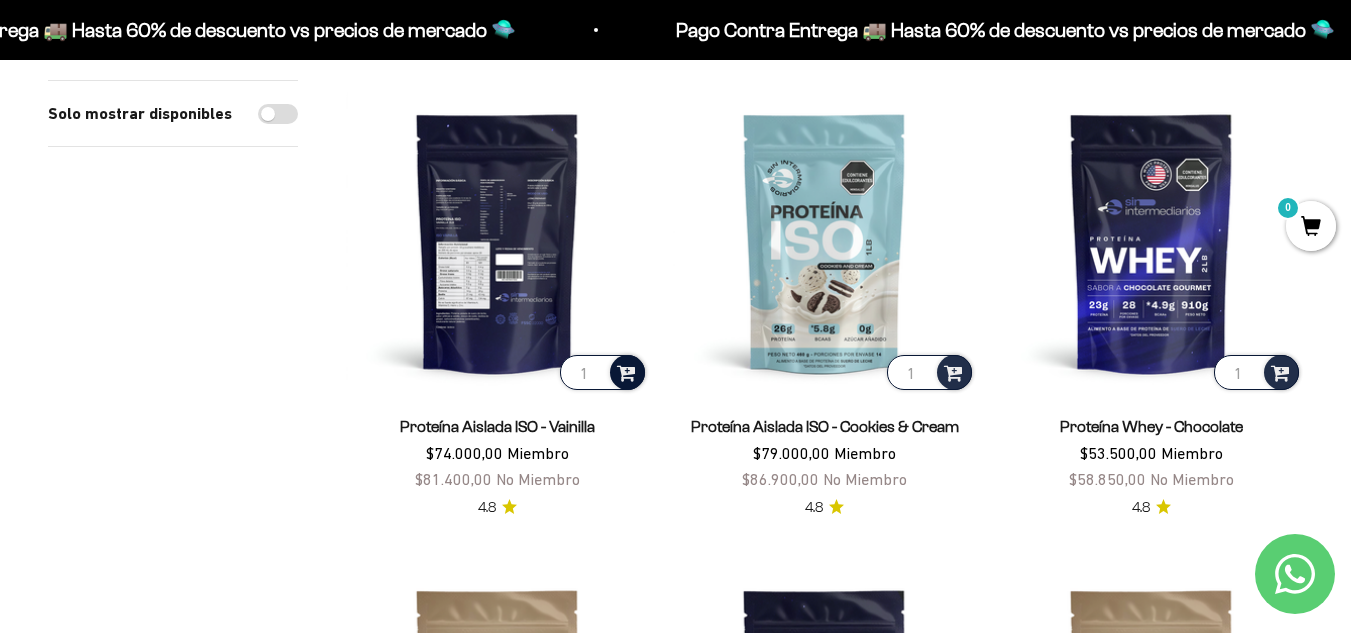 click at bounding box center [626, 371] 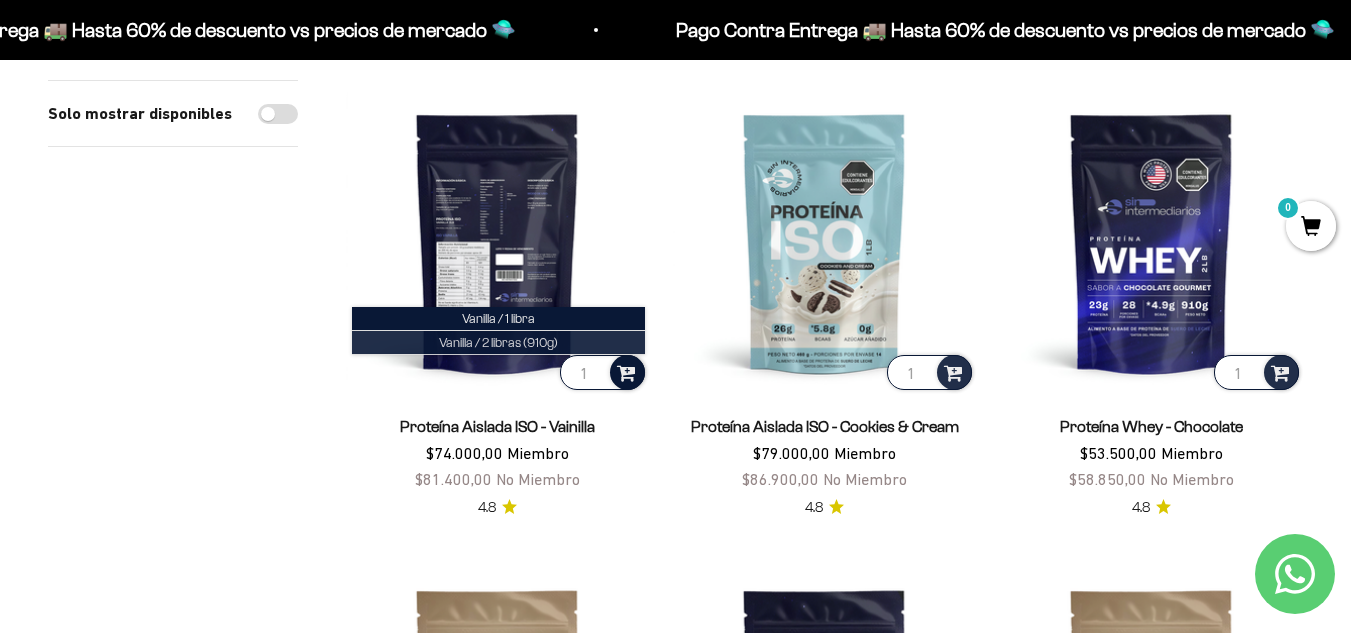 click on "Vanilla / 2 libras (910g)" at bounding box center (498, 342) 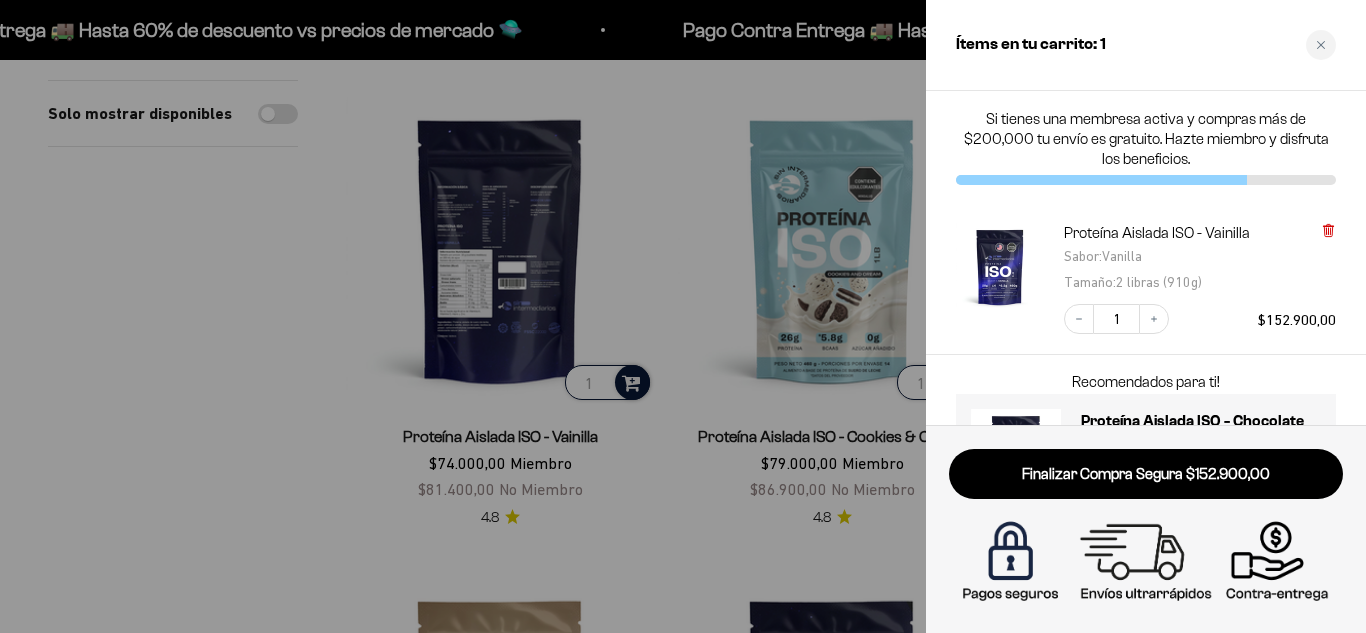 click 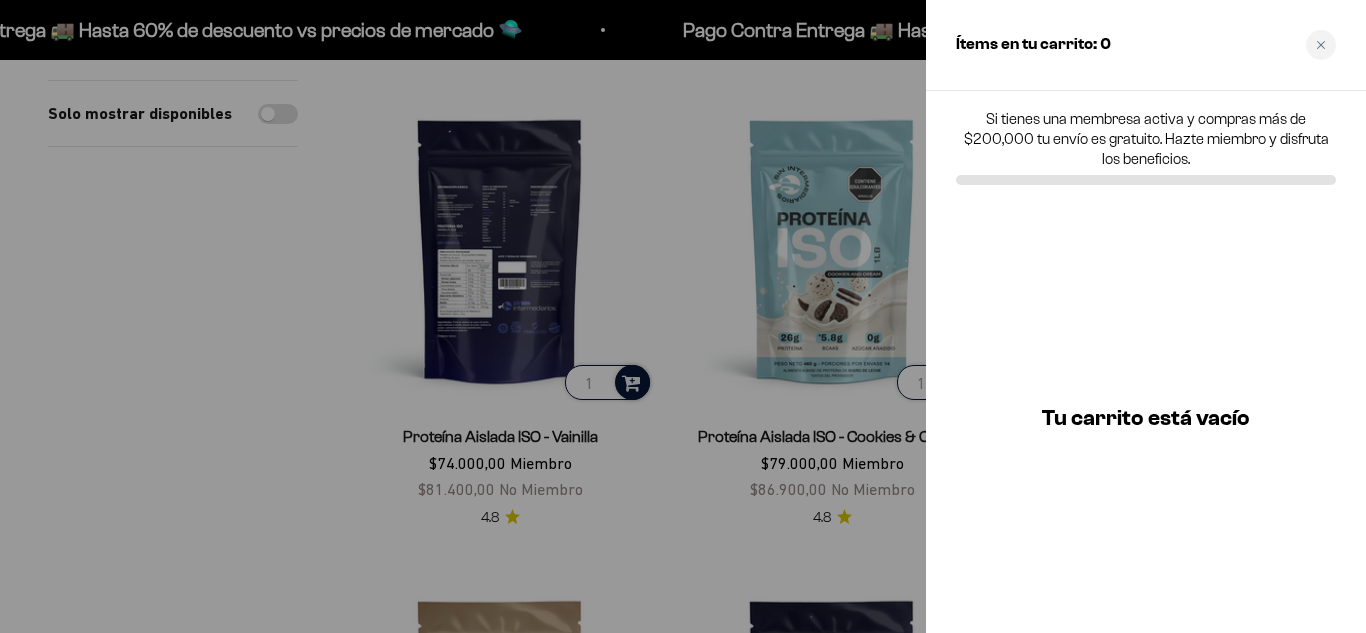 click at bounding box center (683, 316) 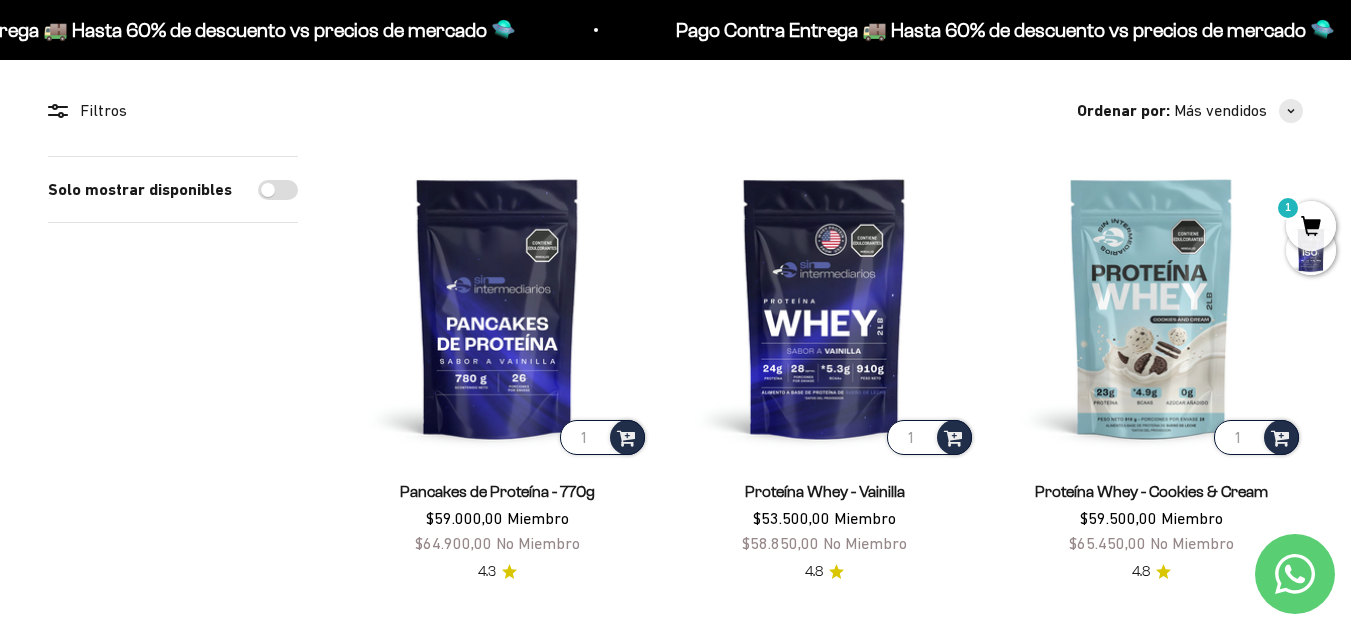 scroll, scrollTop: 158, scrollLeft: 0, axis: vertical 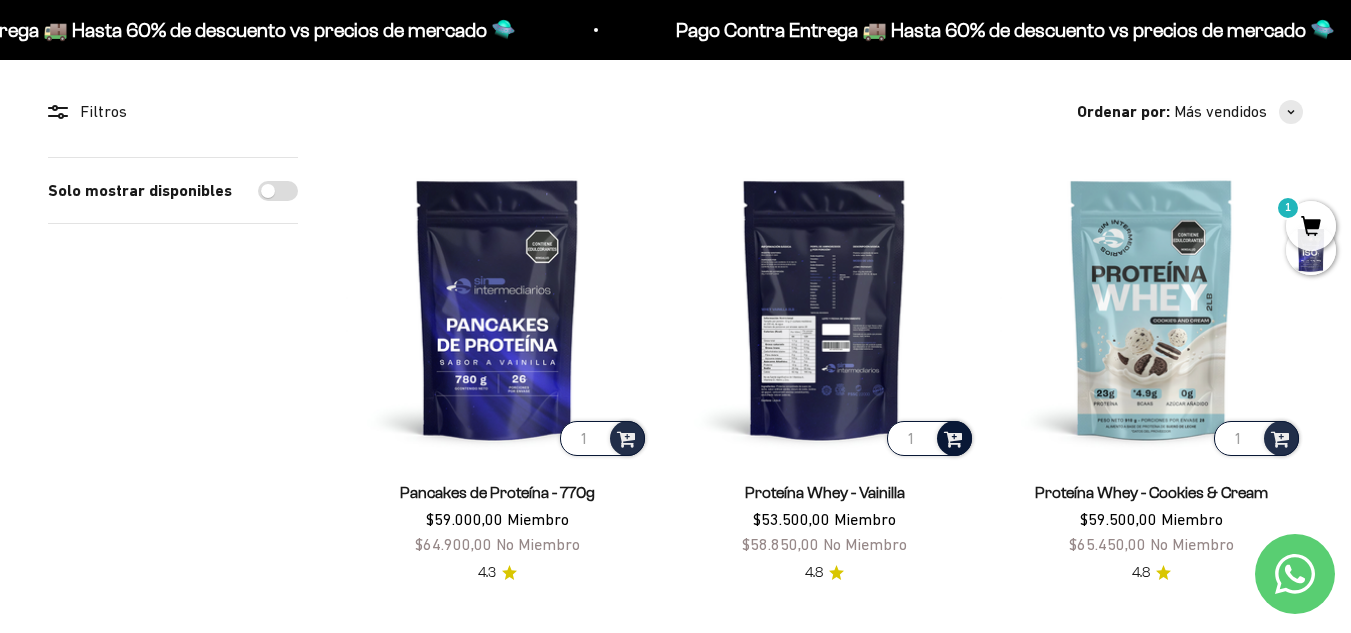 click at bounding box center (953, 437) 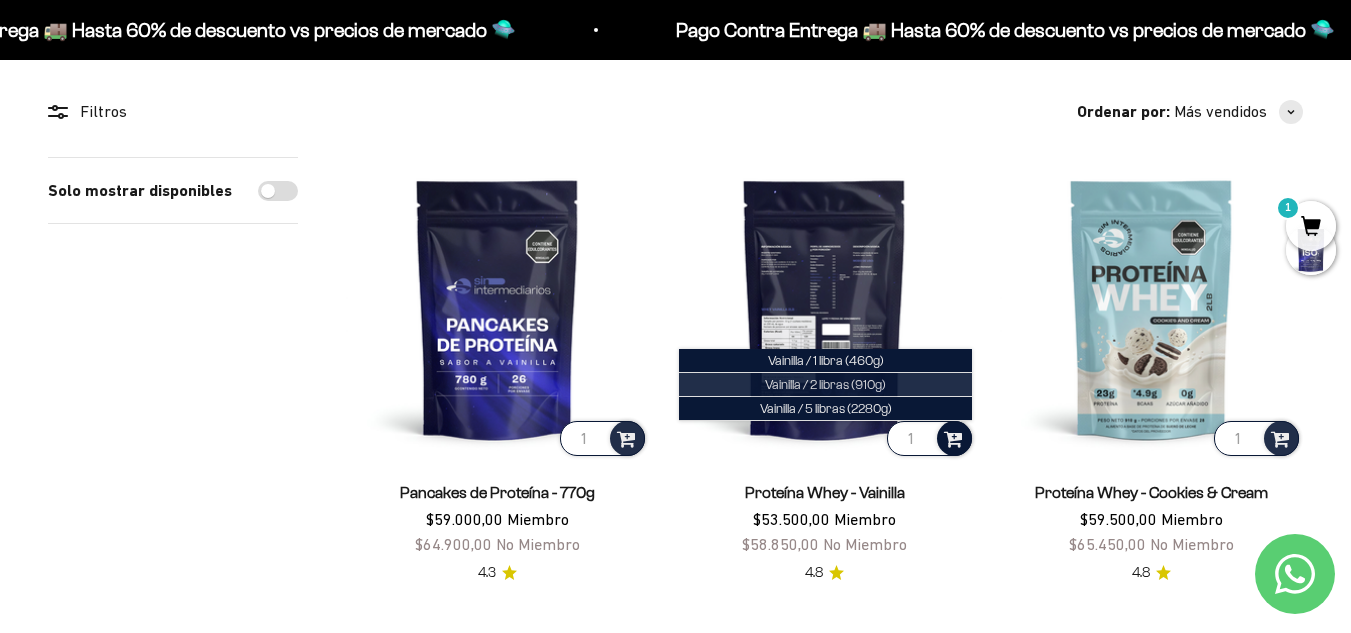 click on "Vainilla / 2 libras (910g)" at bounding box center [825, 384] 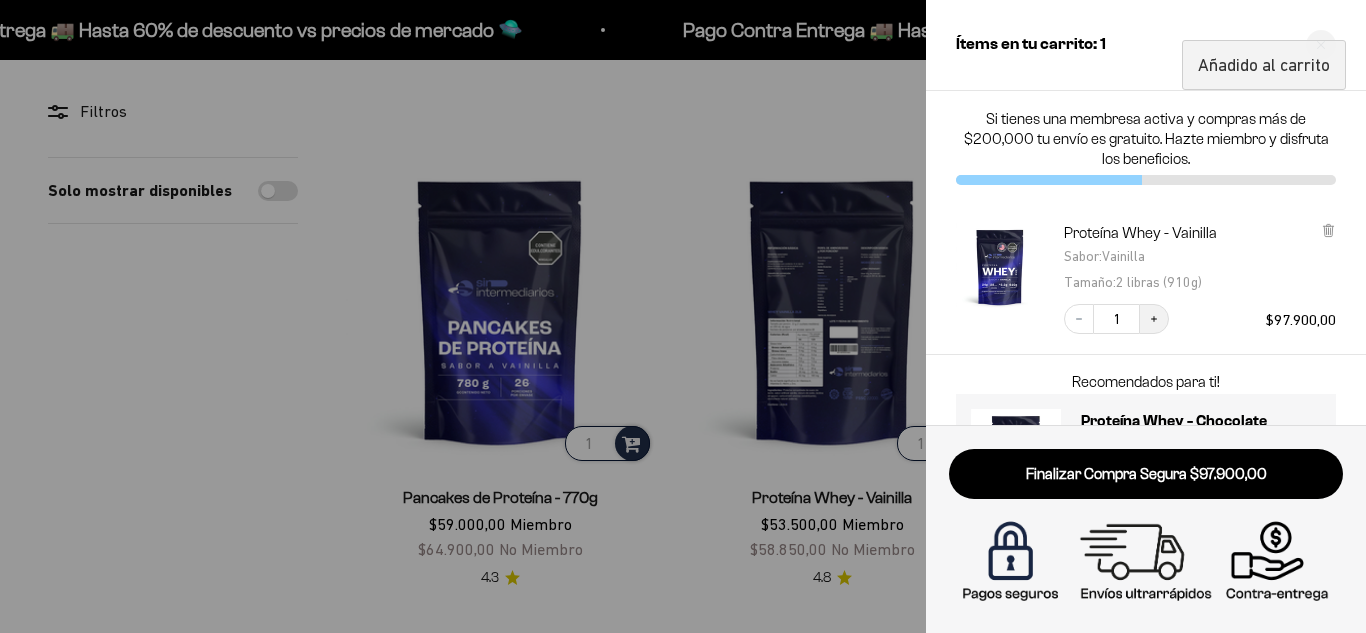 click 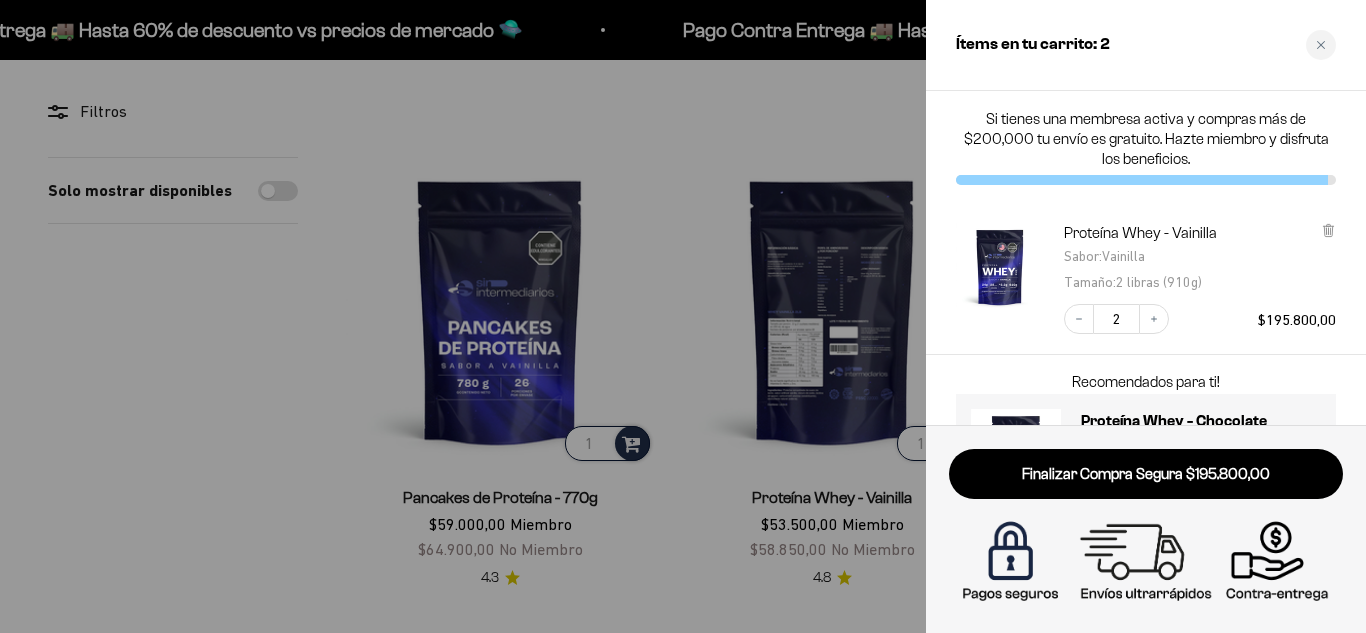 click at bounding box center [683, 316] 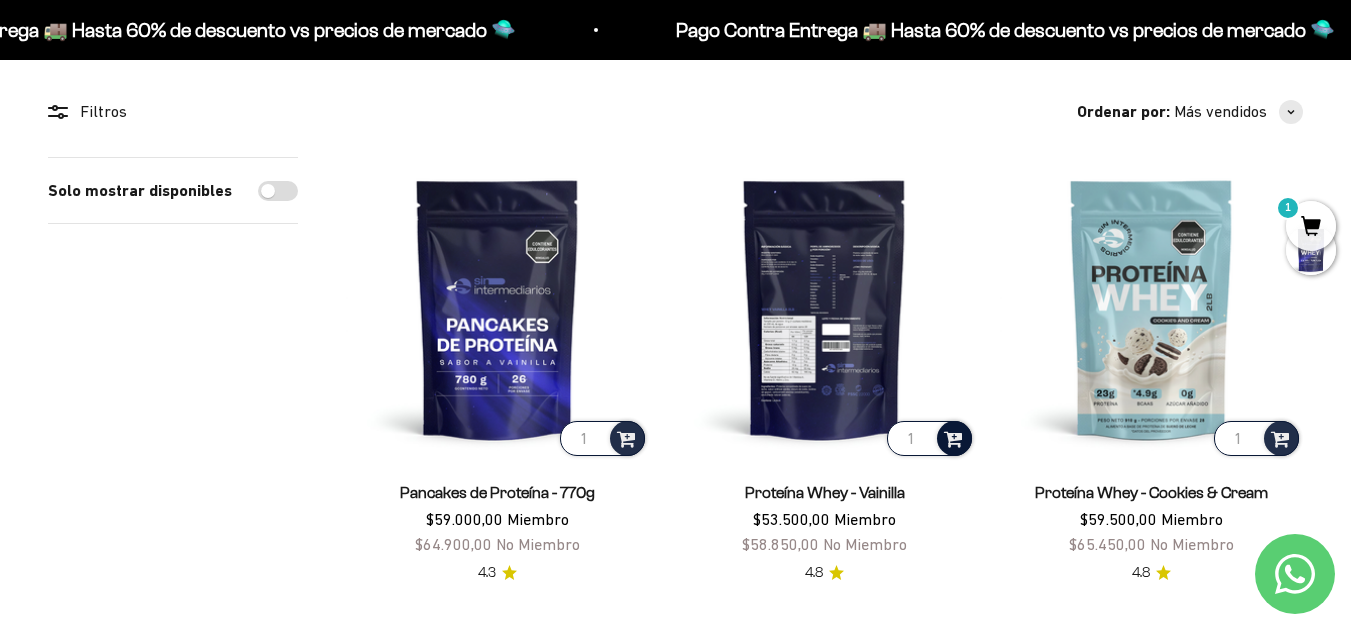 click on "Solo mostrar disponibles" at bounding box center [173, 1084] 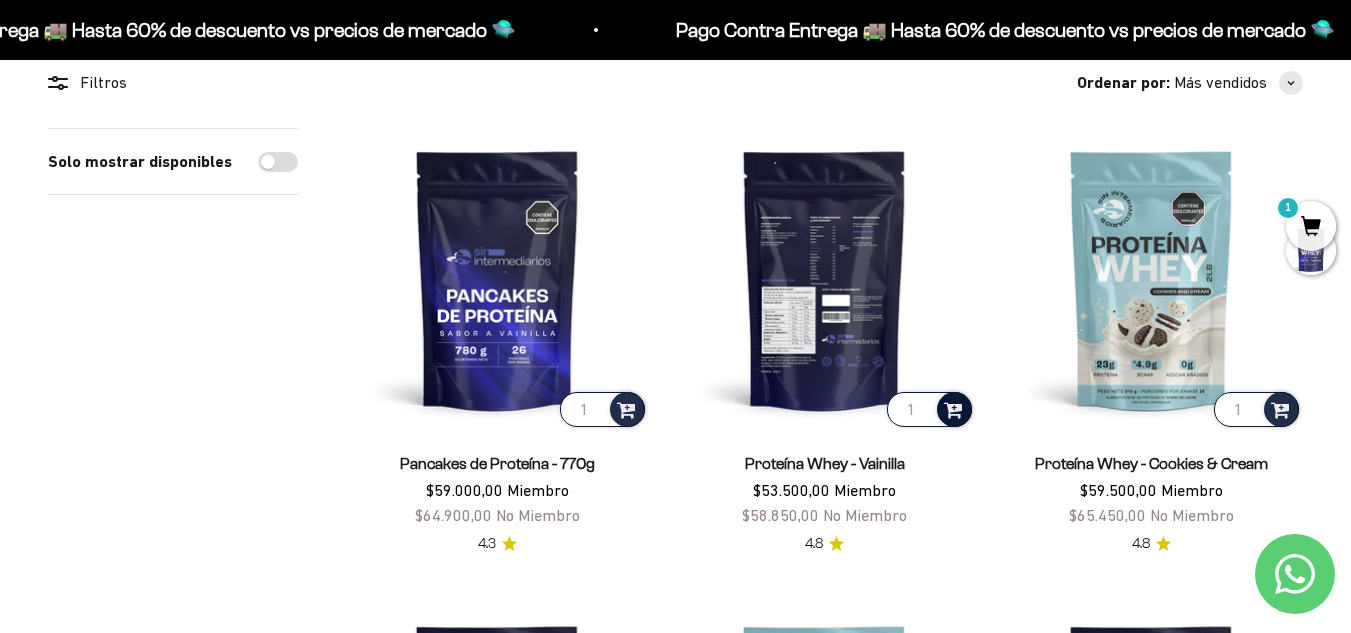 scroll, scrollTop: 0, scrollLeft: 0, axis: both 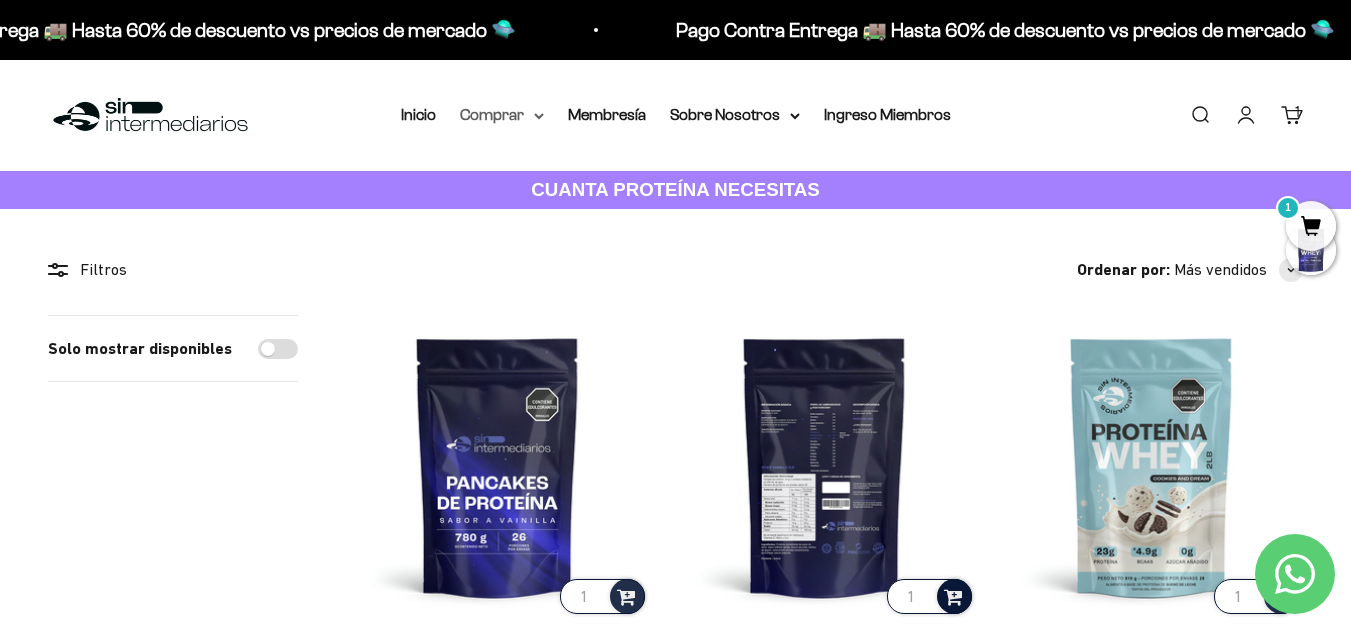 click on "Comprar" at bounding box center (502, 115) 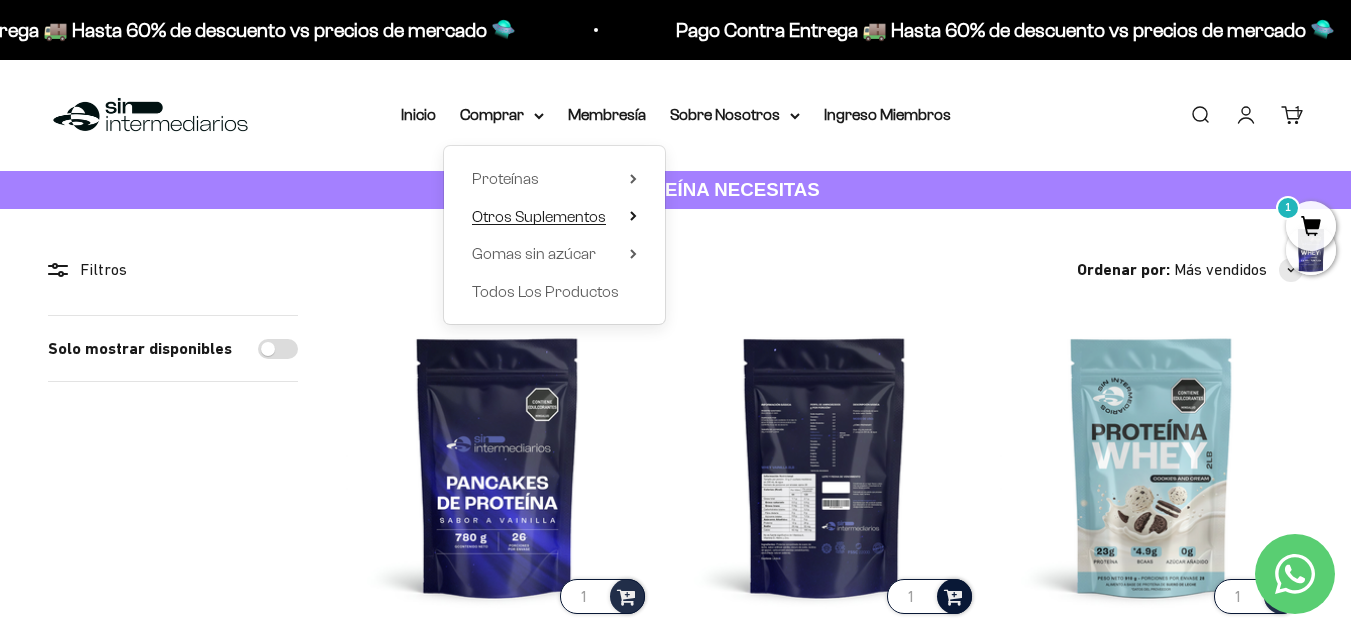 click on "Otros Suplementos" at bounding box center (554, 217) 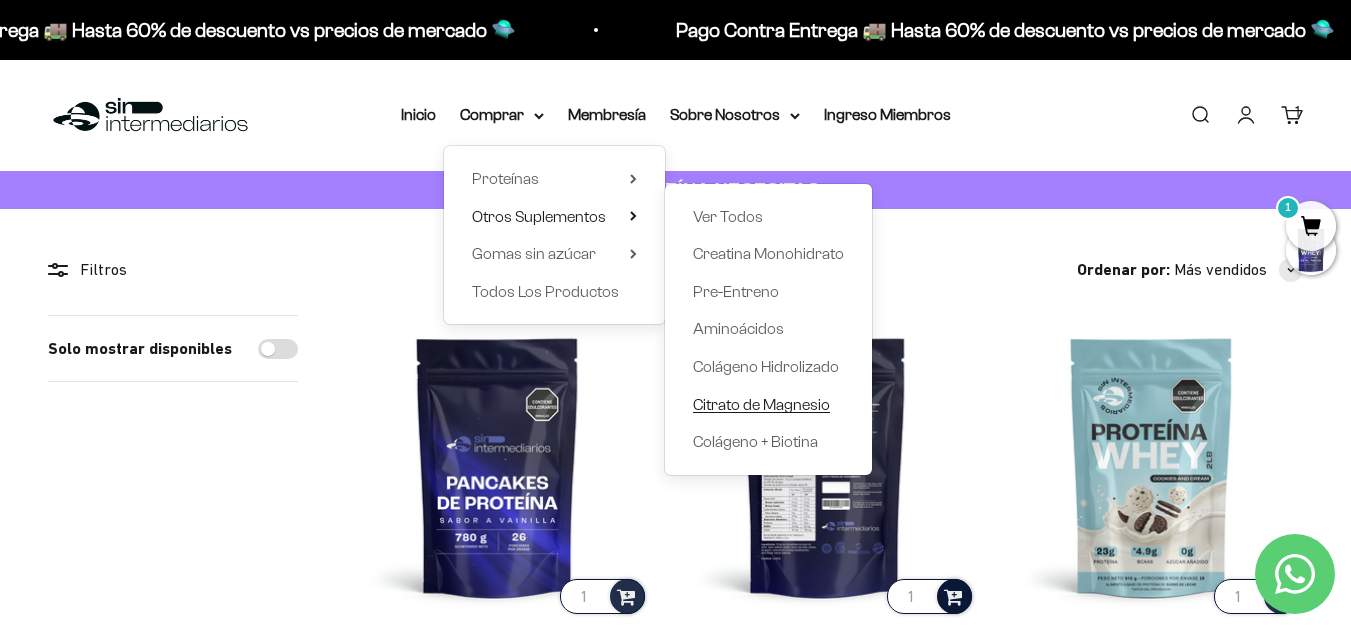 click on "Citrato de Magnesio" at bounding box center [761, 404] 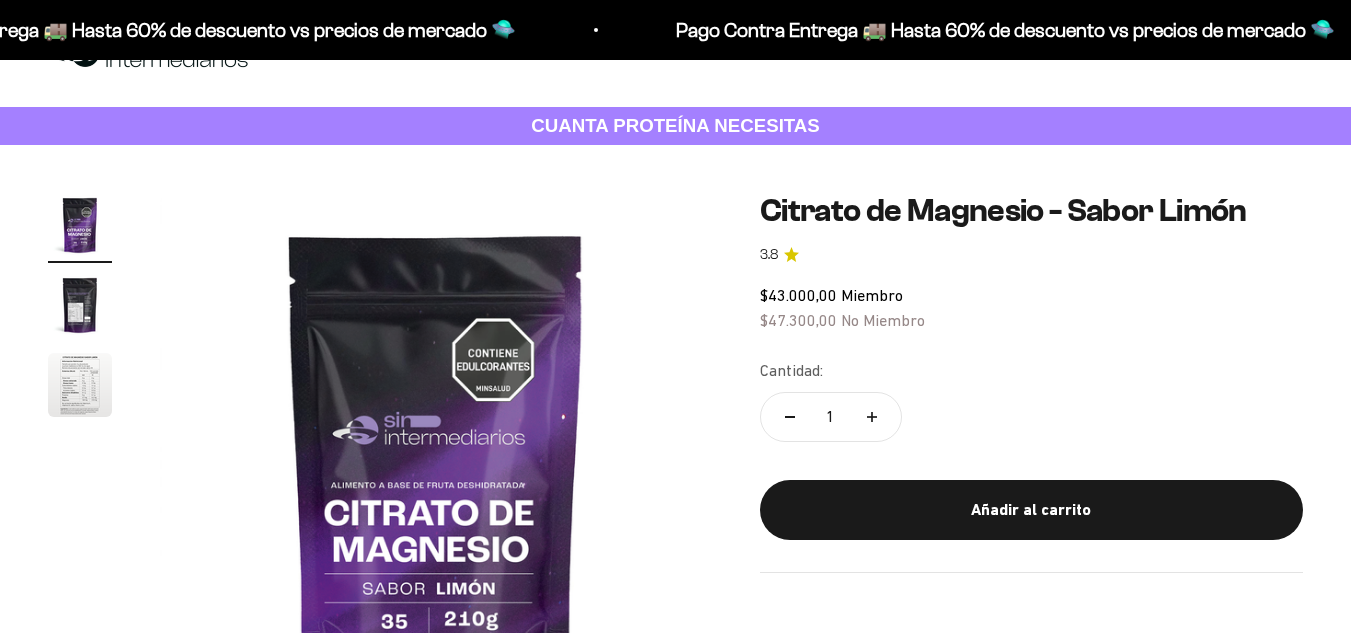 scroll, scrollTop: 66, scrollLeft: 0, axis: vertical 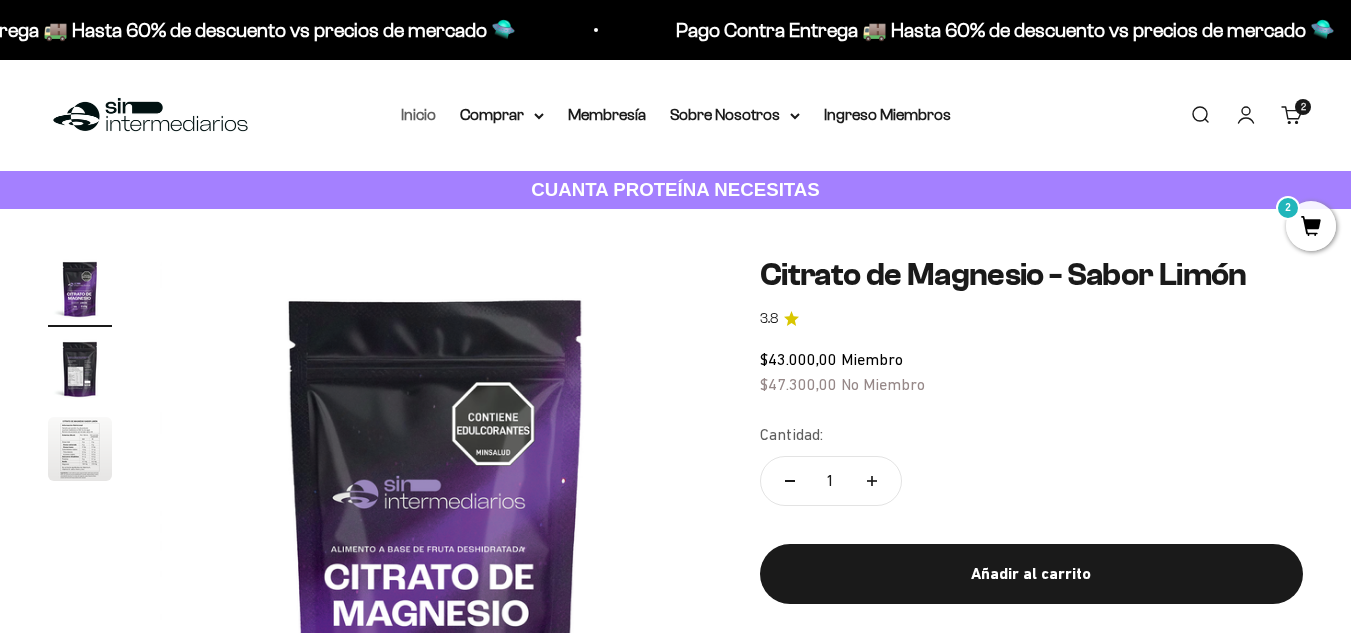 click on "Inicio" at bounding box center [418, 114] 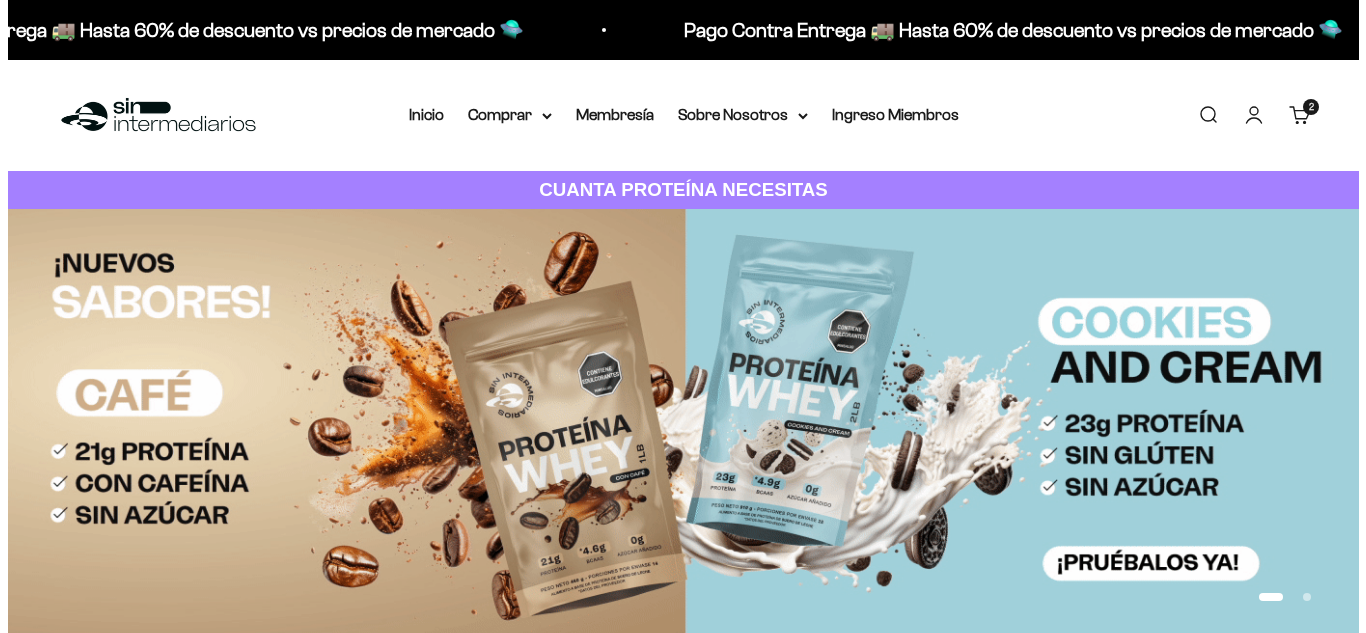 scroll, scrollTop: 0, scrollLeft: 0, axis: both 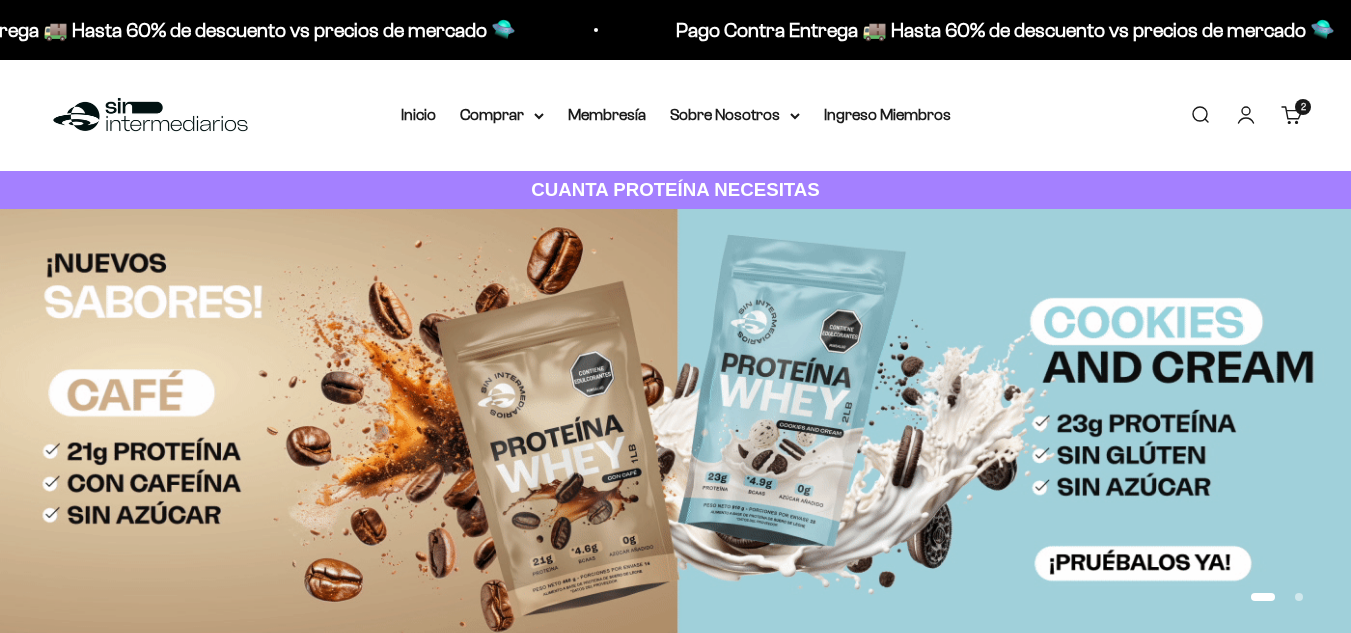 click on "Buscar" at bounding box center [1200, 115] 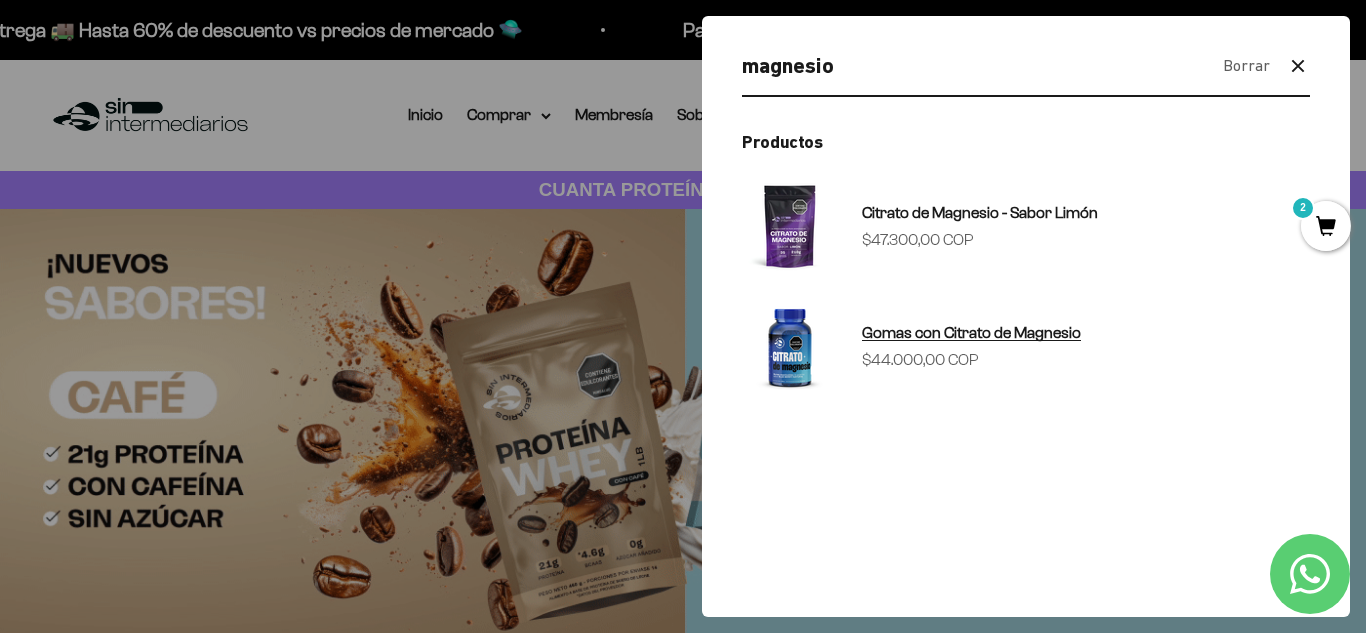 type on "magnesio" 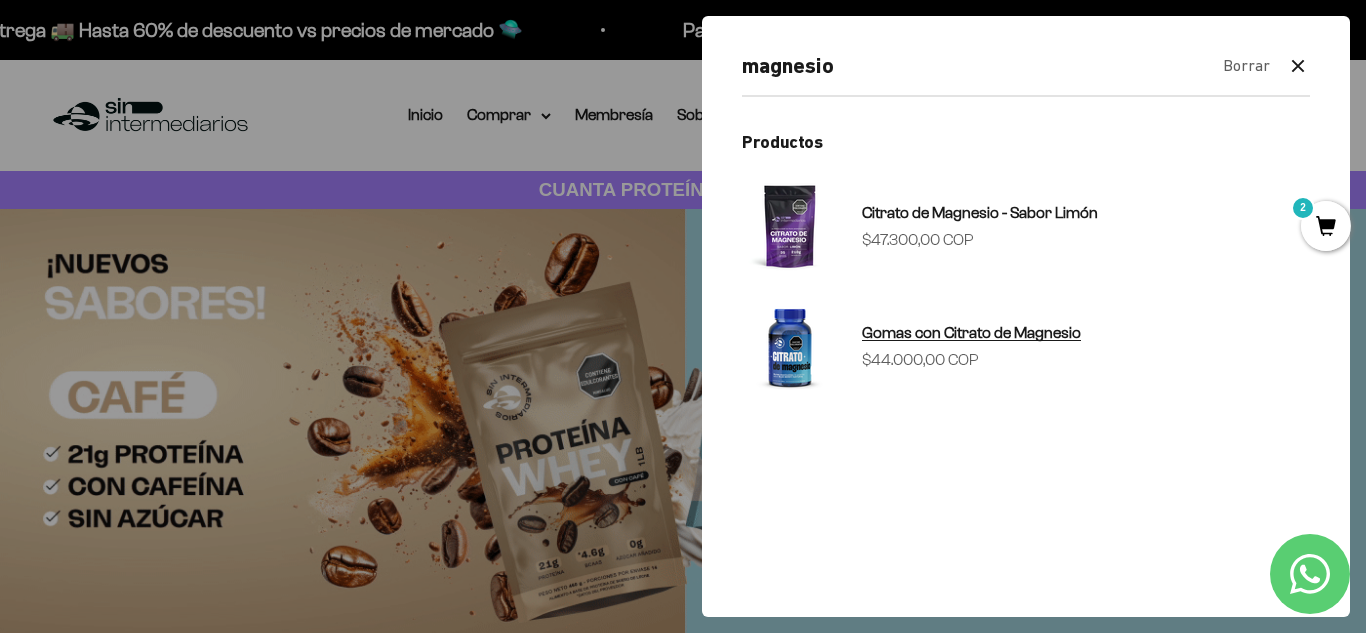 click on "Gomas con Citrato de Magnesio" at bounding box center [971, 332] 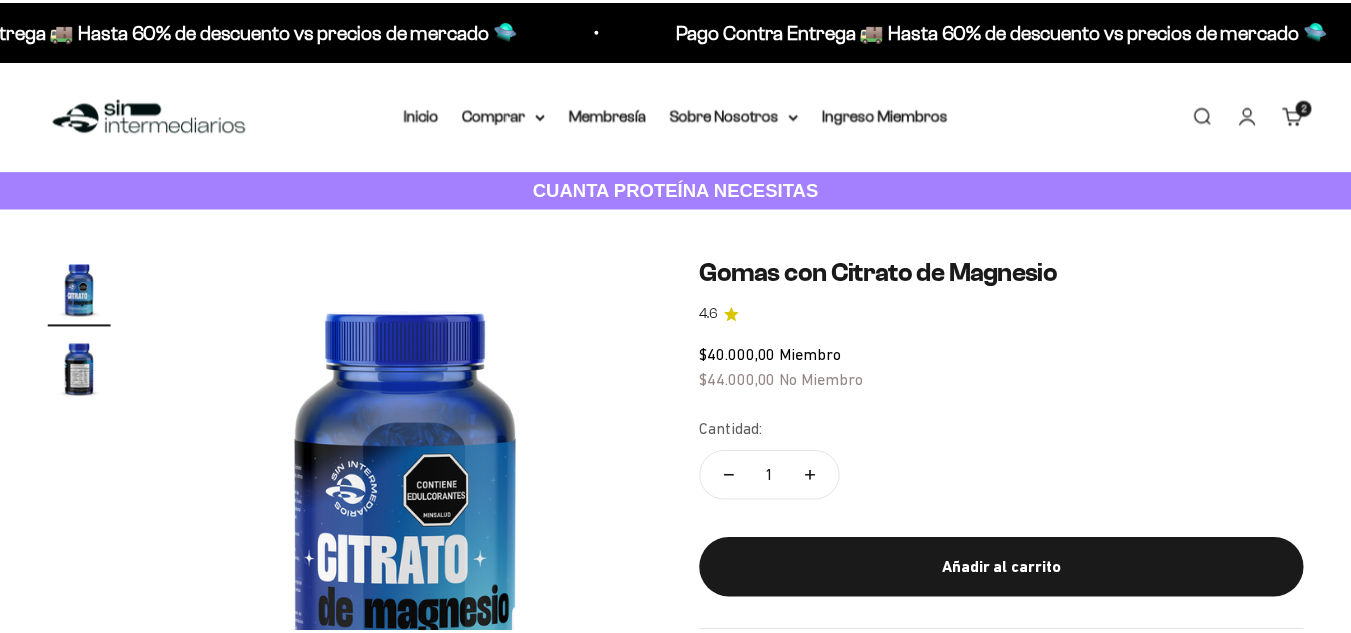 scroll, scrollTop: 0, scrollLeft: 0, axis: both 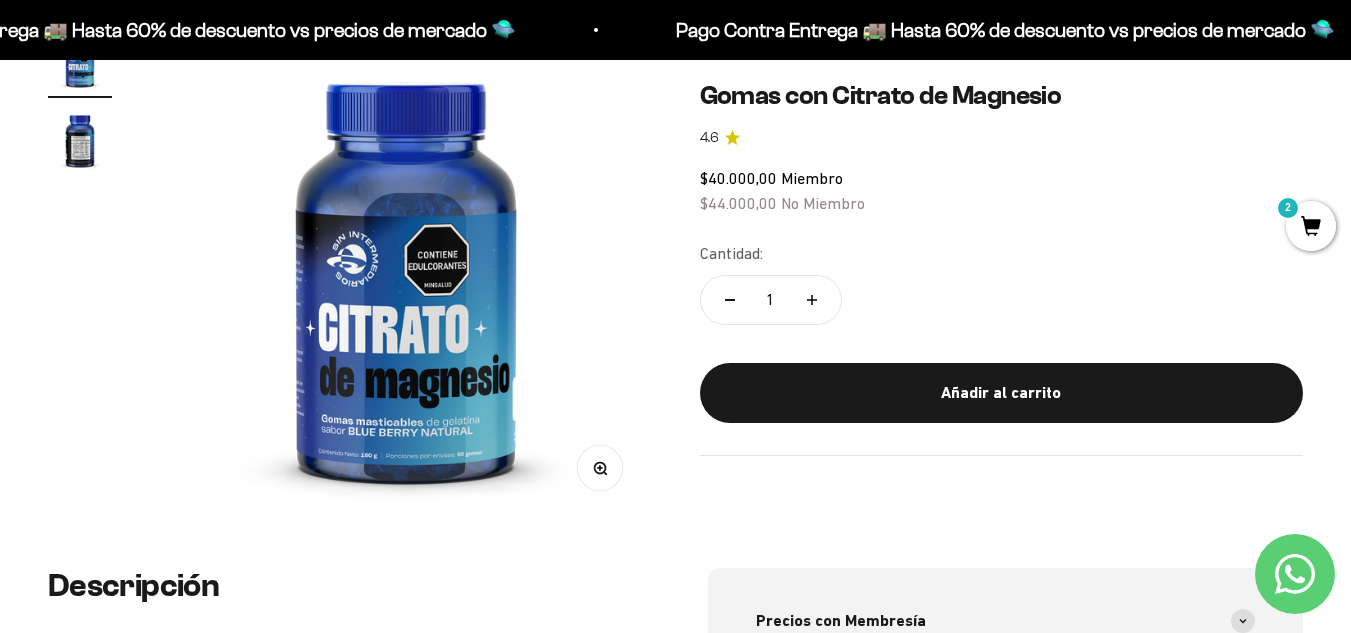 click at bounding box center [80, 140] 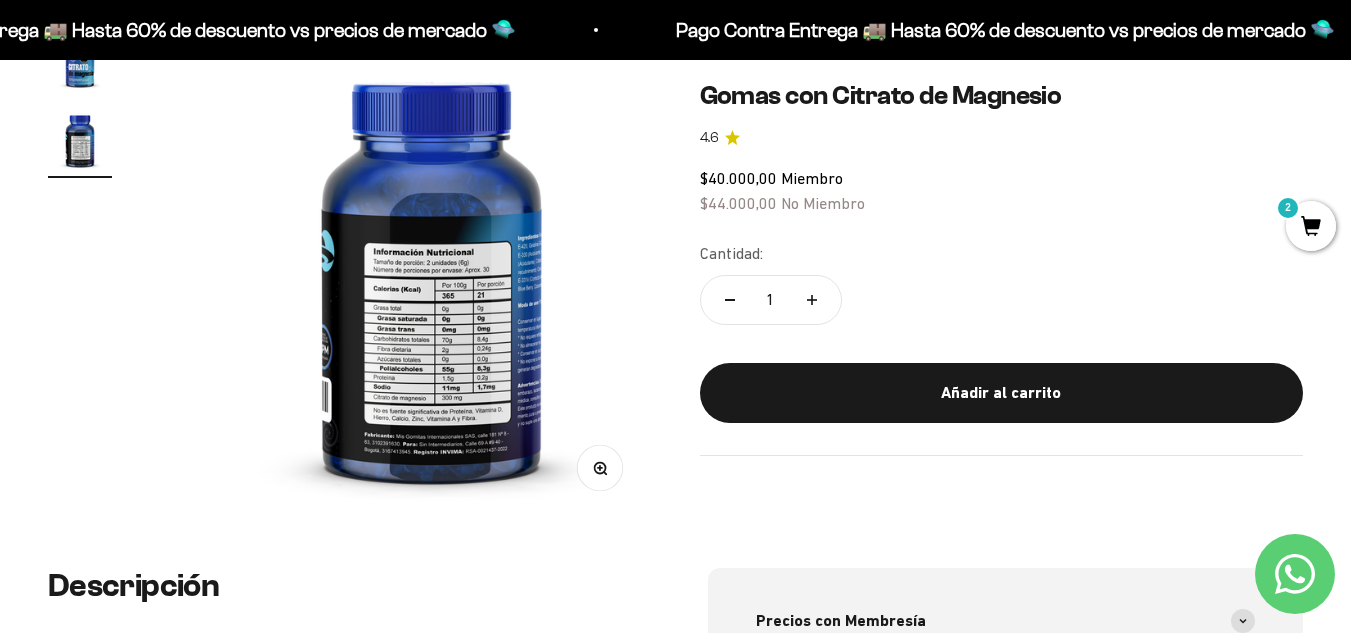 scroll, scrollTop: 0, scrollLeft: 503, axis: horizontal 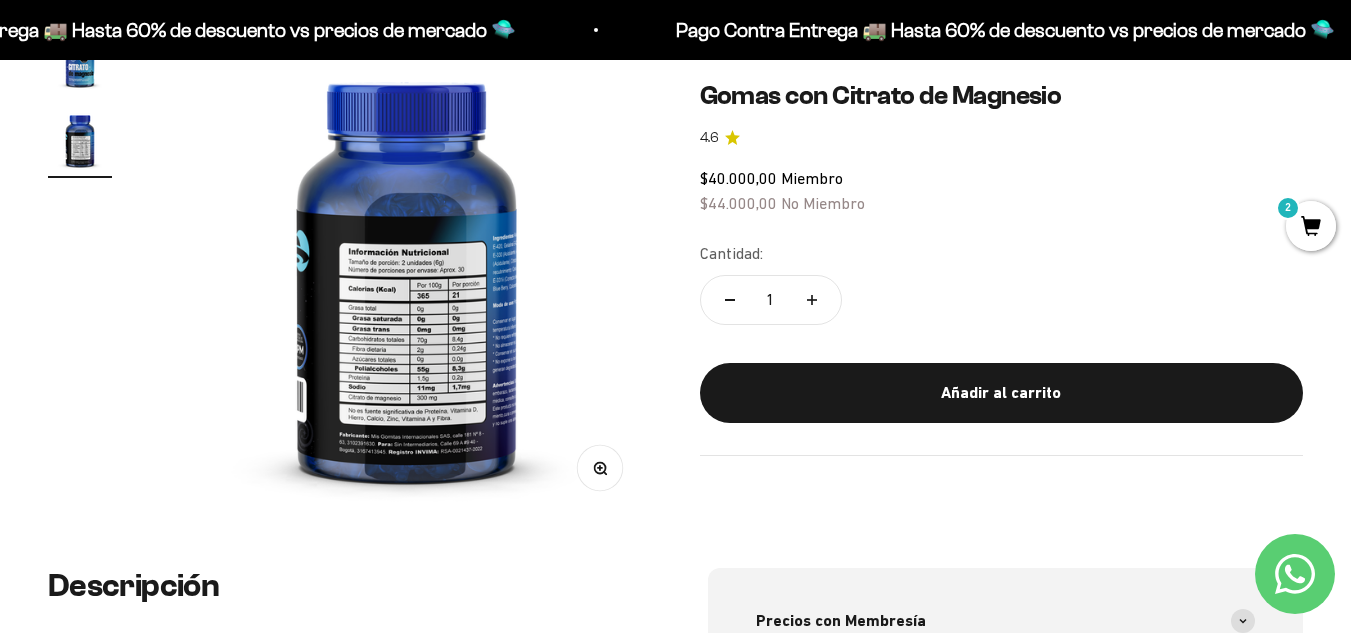 click at bounding box center (407, 274) 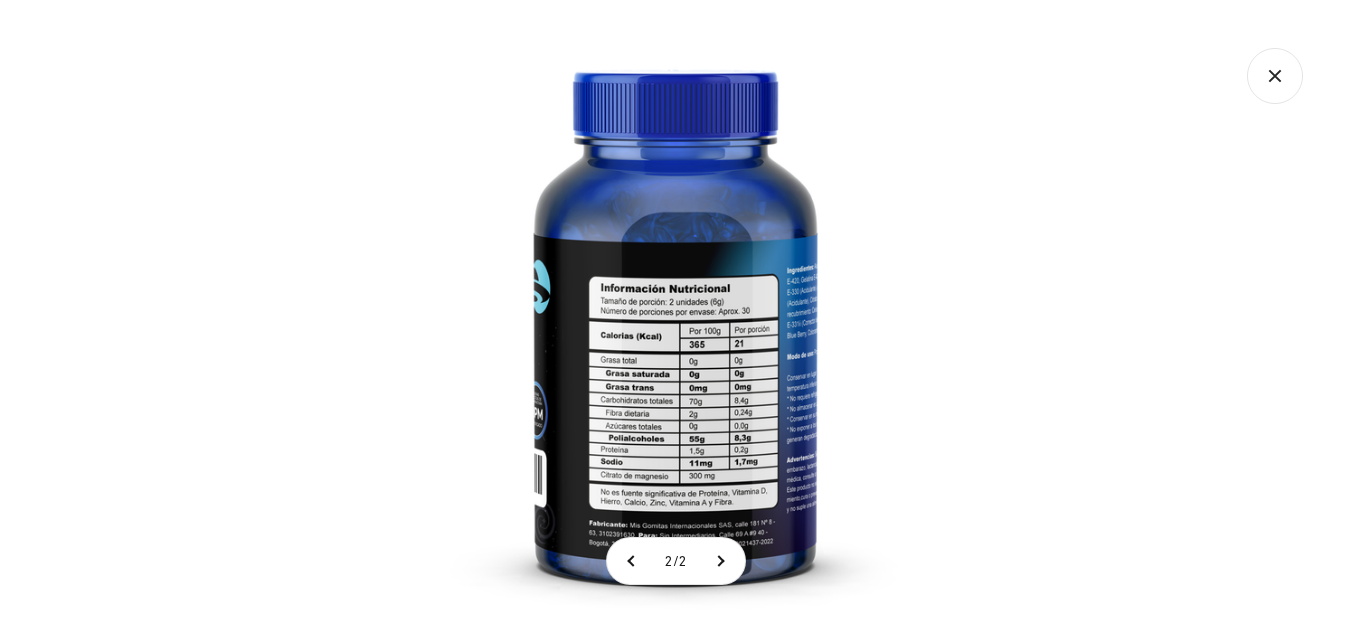 click at bounding box center [675, 316] 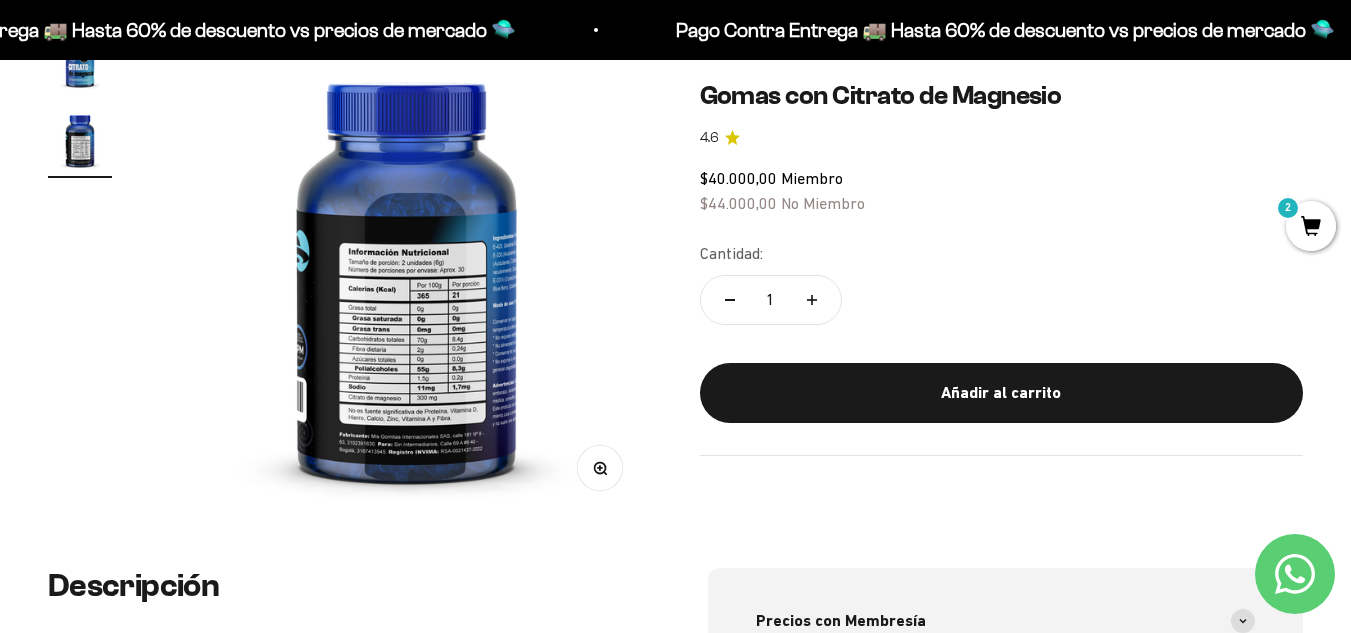 type 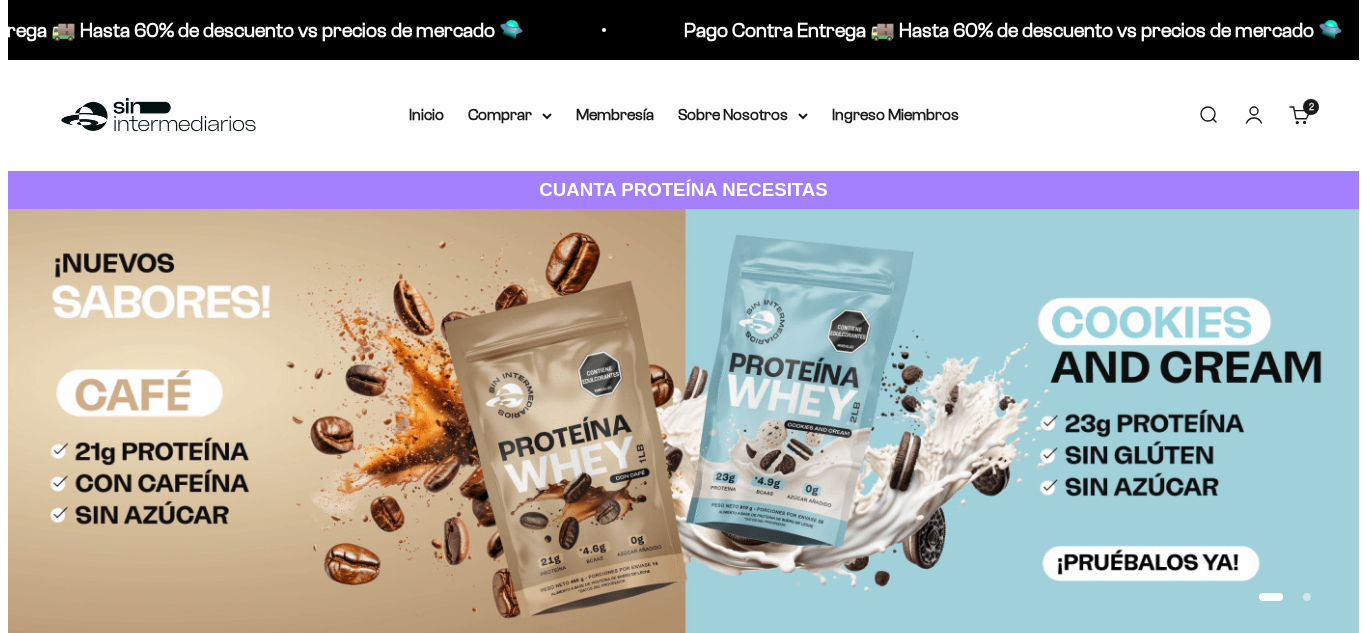 scroll, scrollTop: 0, scrollLeft: 0, axis: both 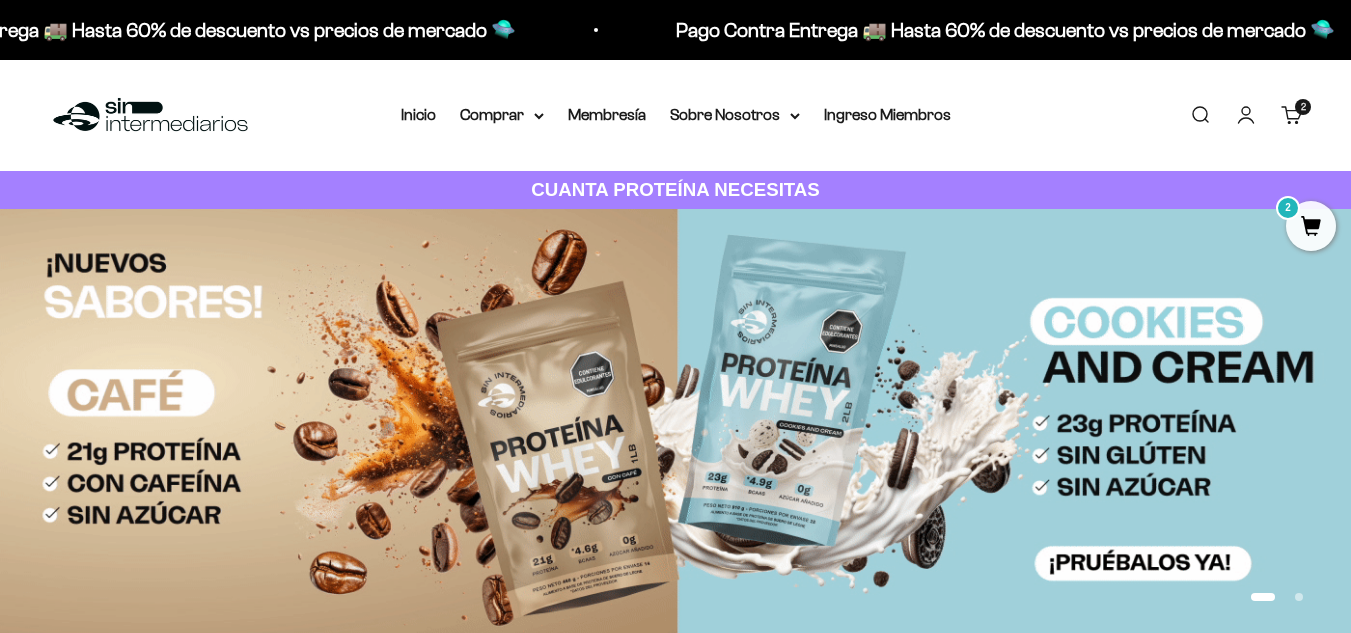 click on "Buscar" at bounding box center (1200, 115) 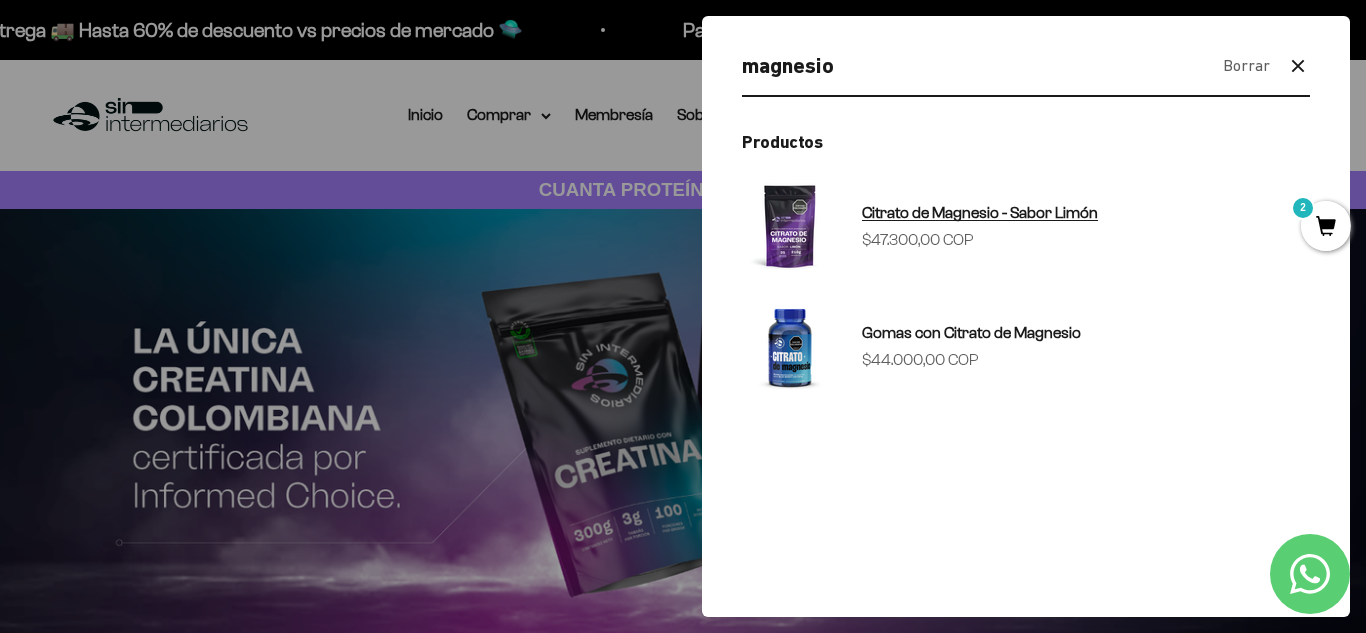 type on "magnesio" 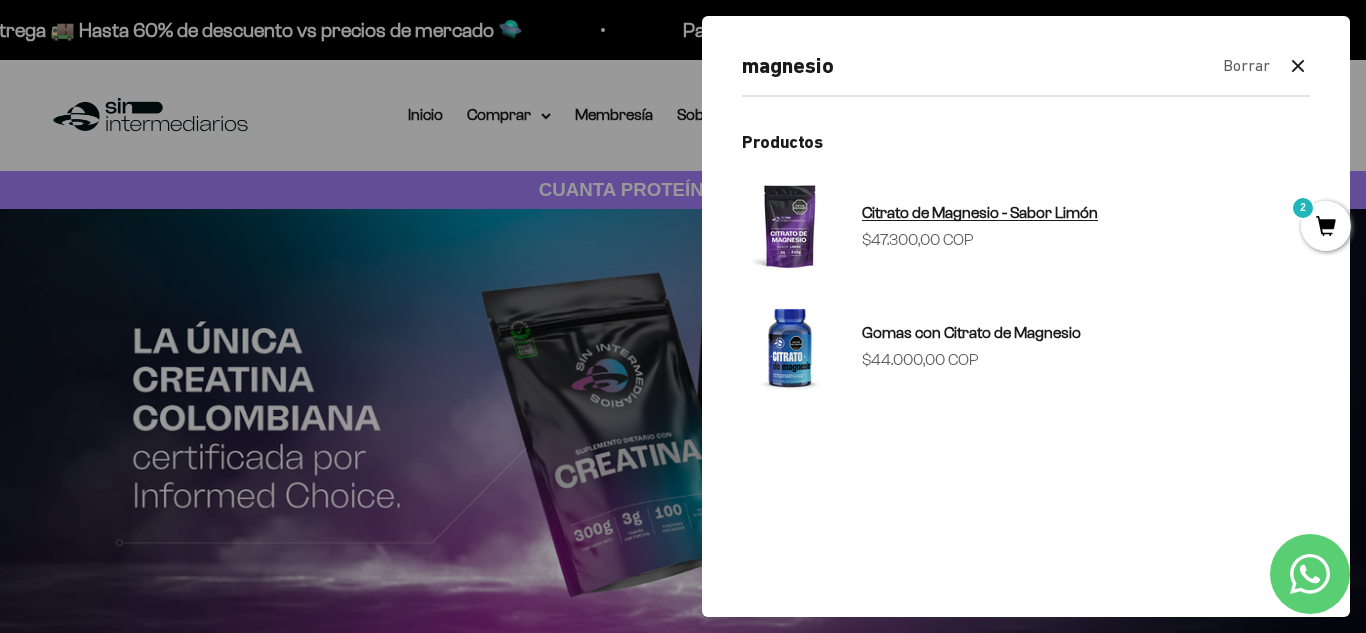 click on "Citrato de Magnesio - Sabor Limón" at bounding box center (980, 212) 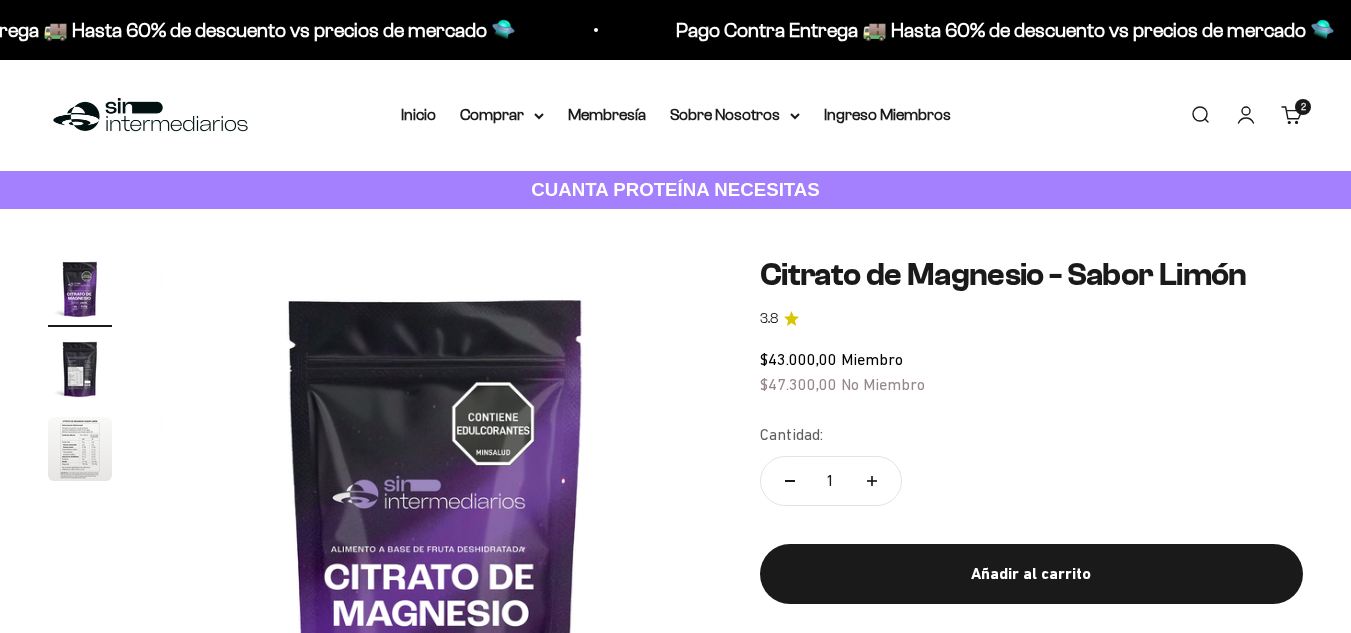 scroll, scrollTop: 0, scrollLeft: 0, axis: both 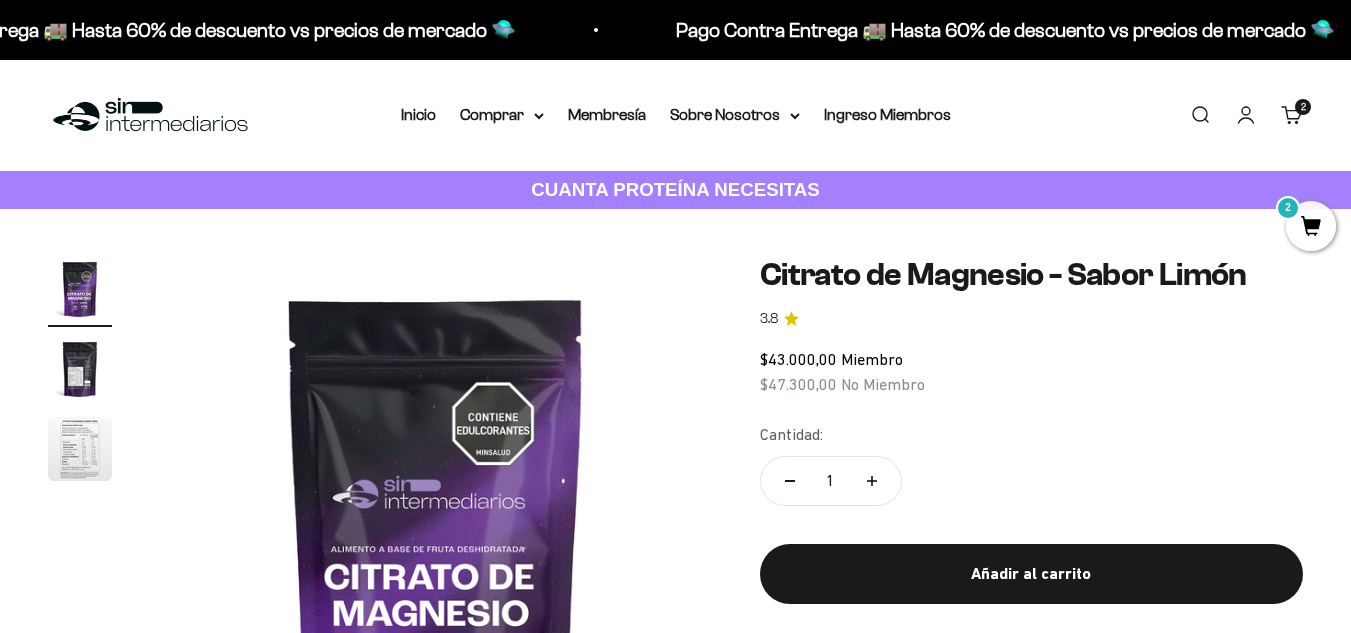click at bounding box center [80, 449] 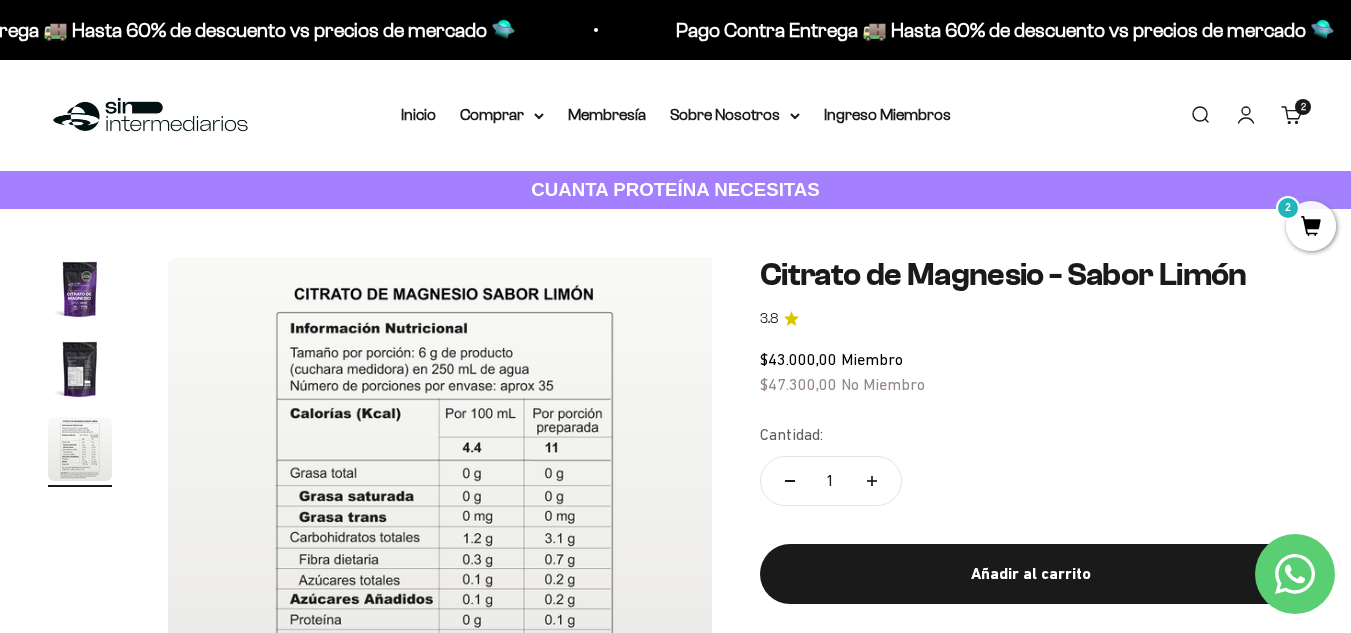 scroll, scrollTop: 0, scrollLeft: 1128, axis: horizontal 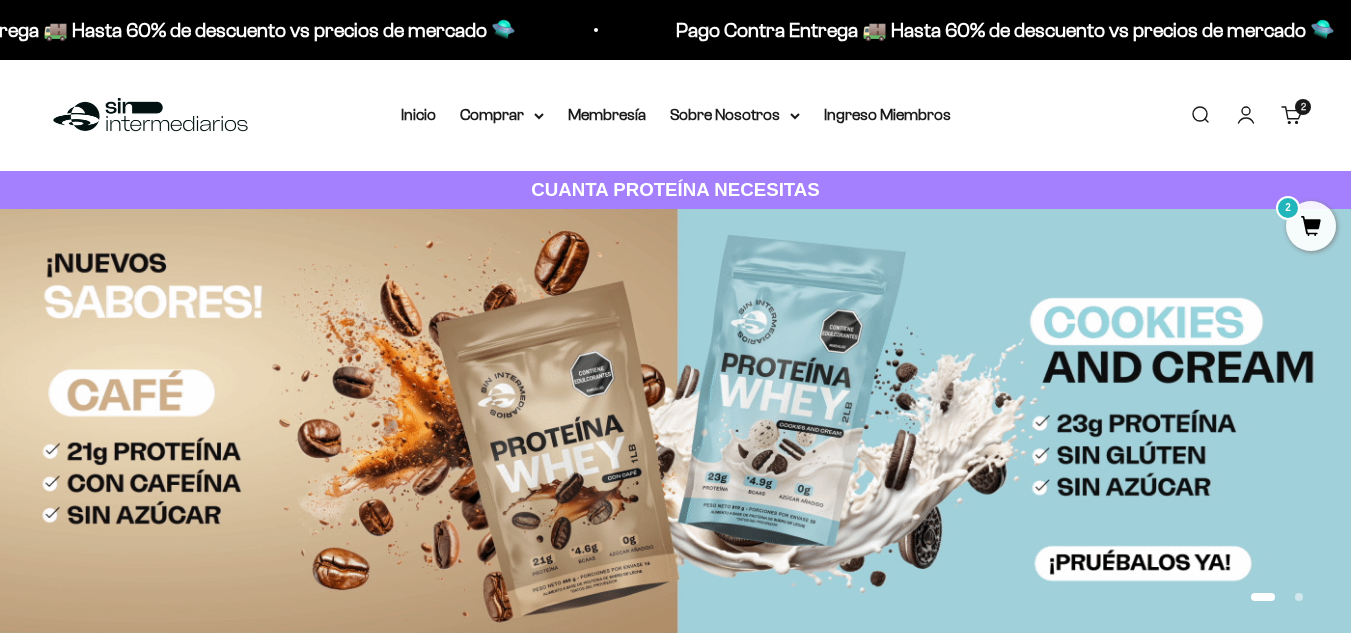 click on "Buscar" at bounding box center [1200, 115] 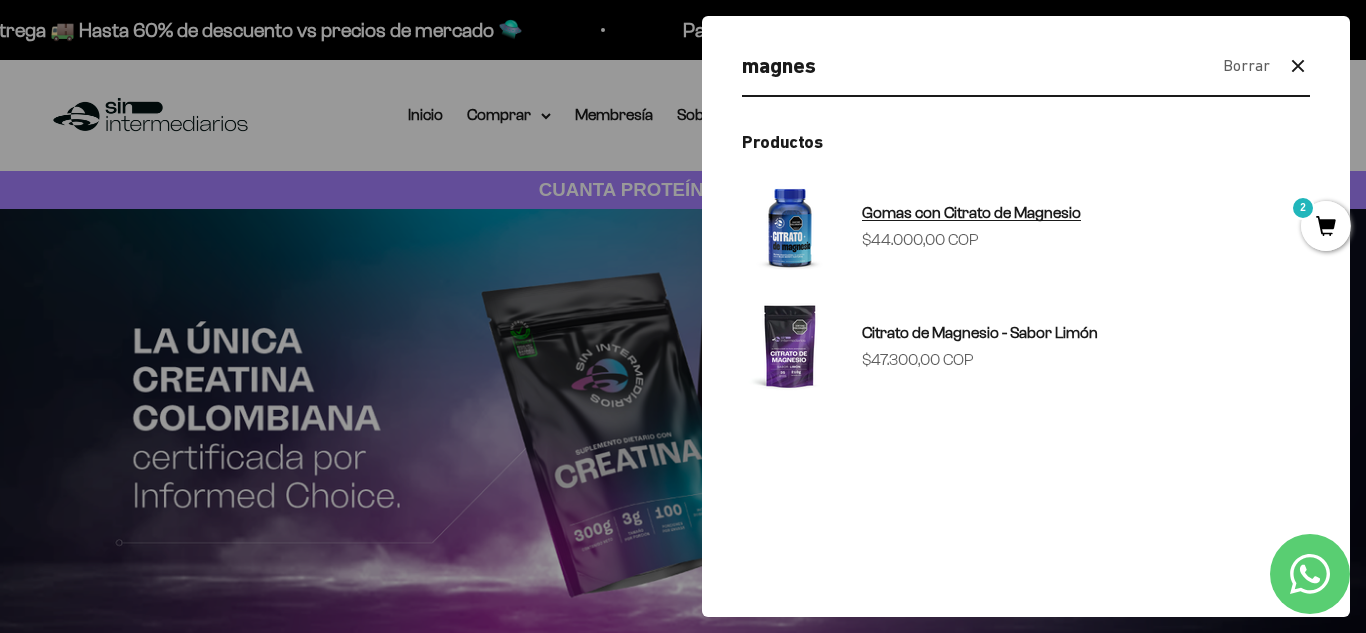 type on "magnes" 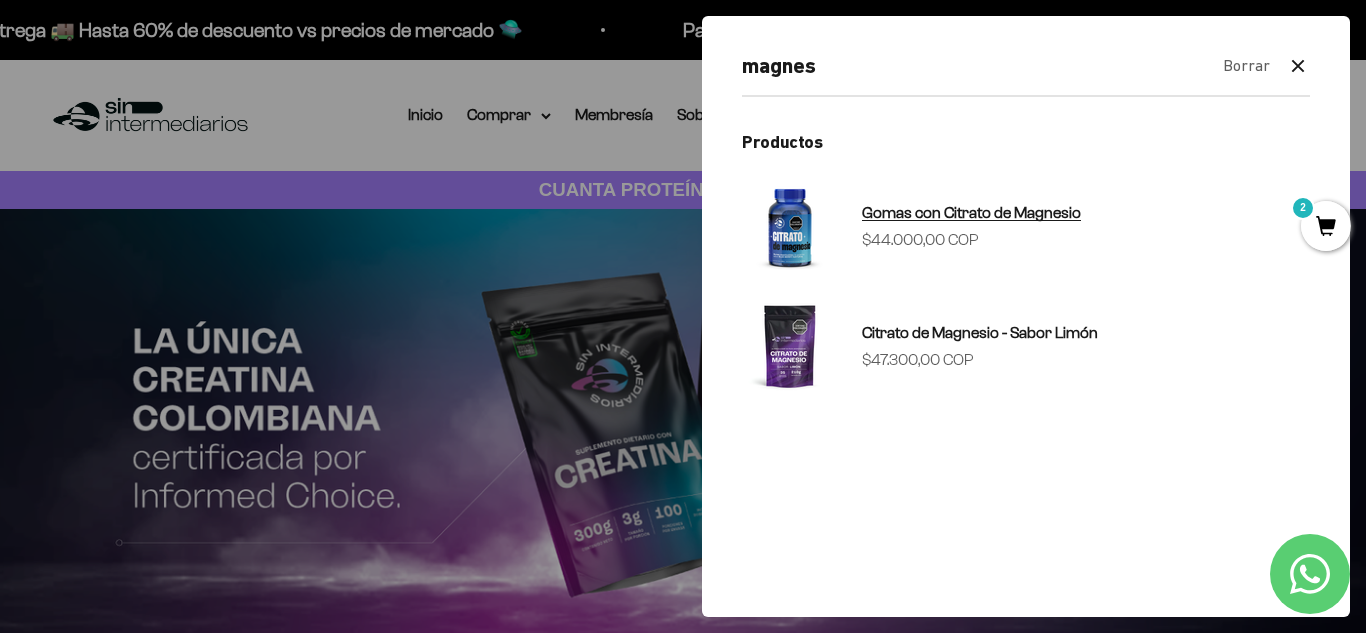 click on "Gomas con Citrato de Magnesio" at bounding box center [971, 212] 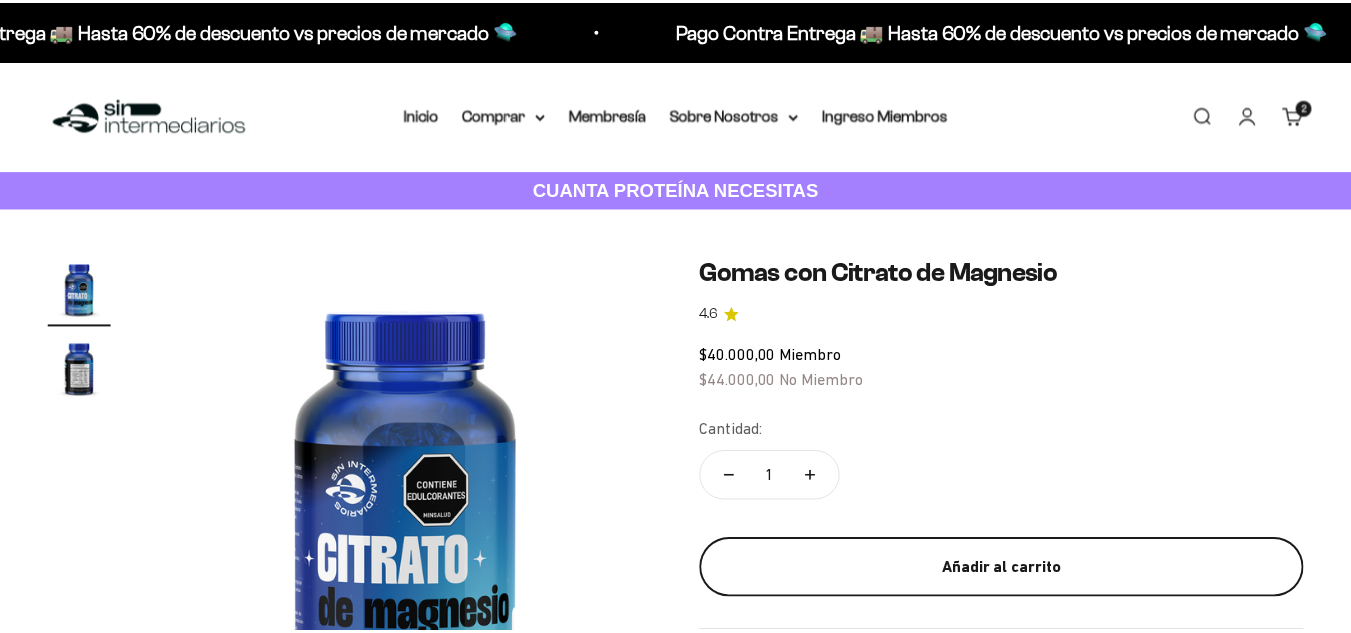 scroll, scrollTop: 0, scrollLeft: 0, axis: both 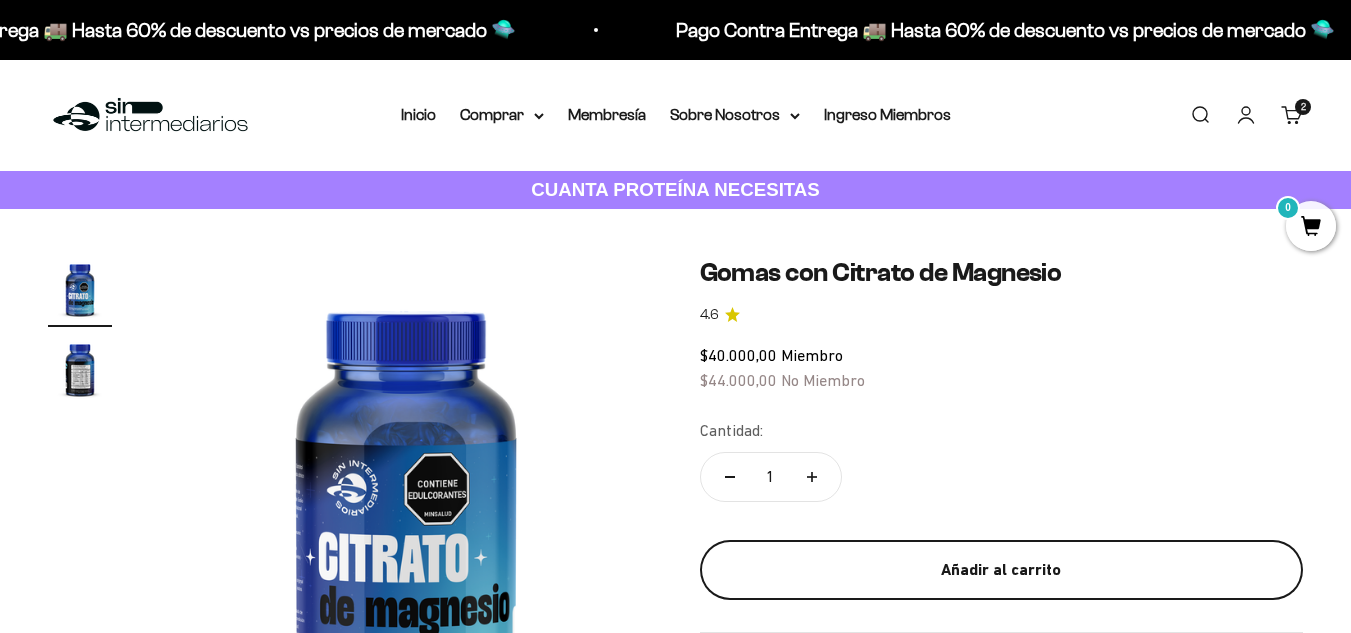 click on "Añadir al carrito" at bounding box center (1002, 570) 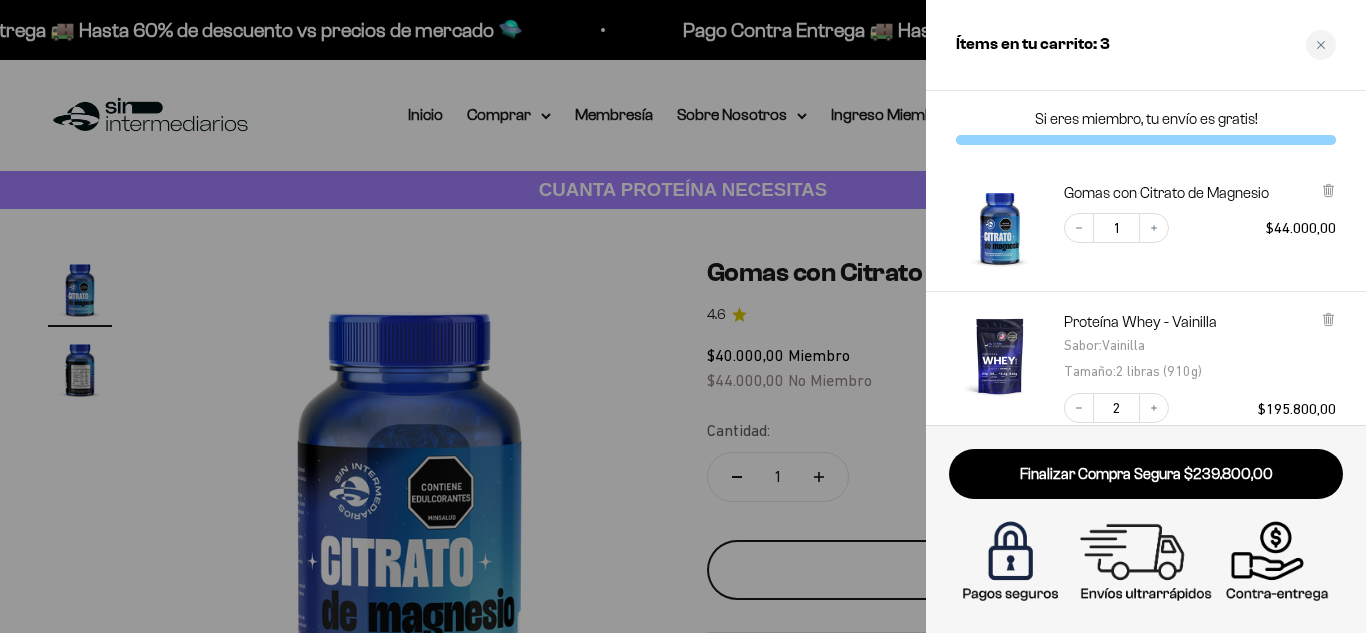 scroll, scrollTop: 0, scrollLeft: 0, axis: both 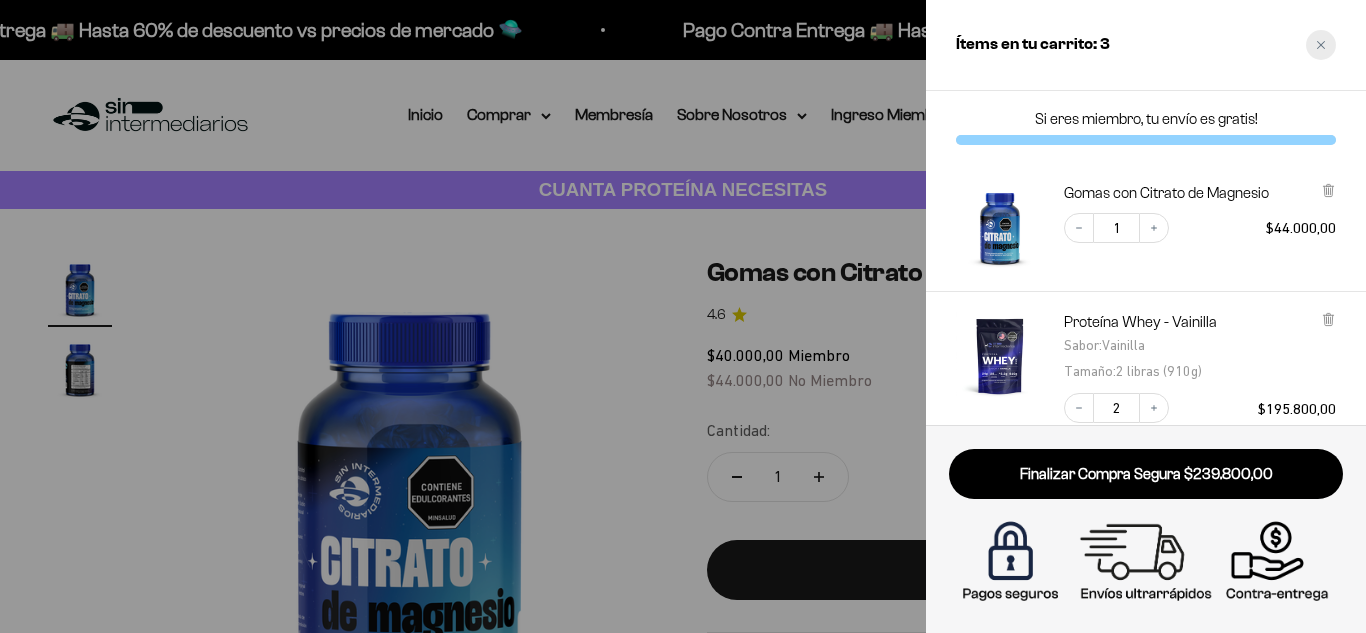 click 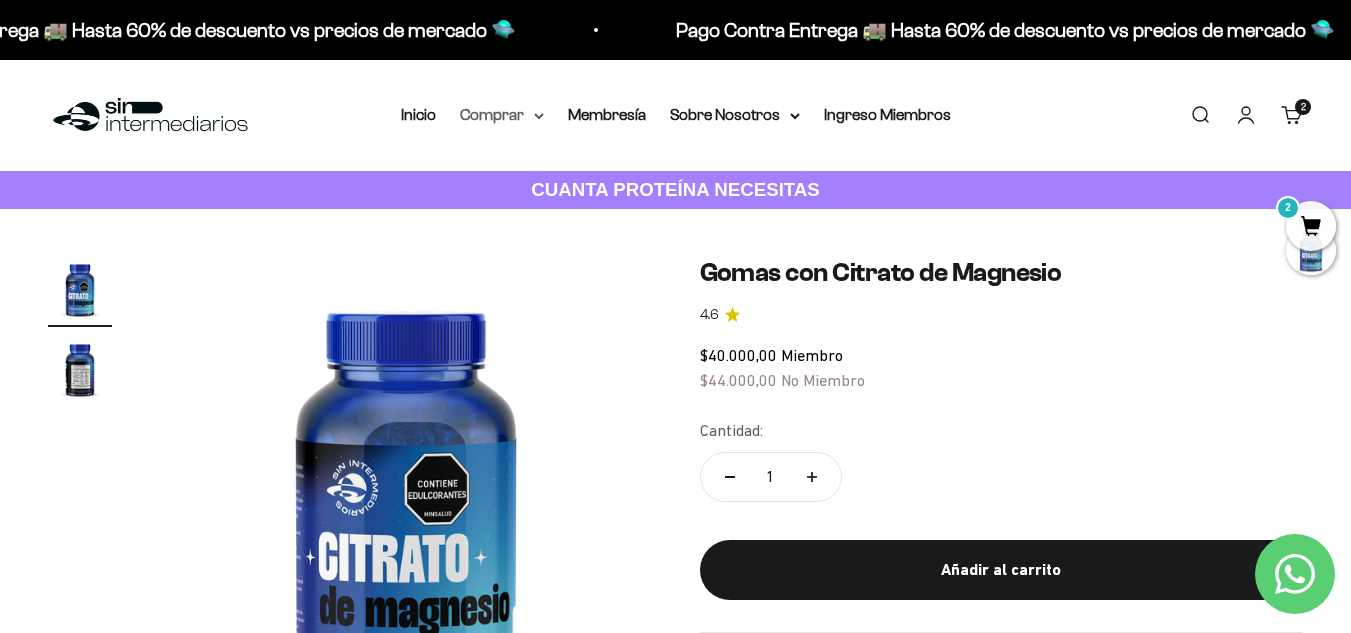 click on "Comprar" at bounding box center (502, 115) 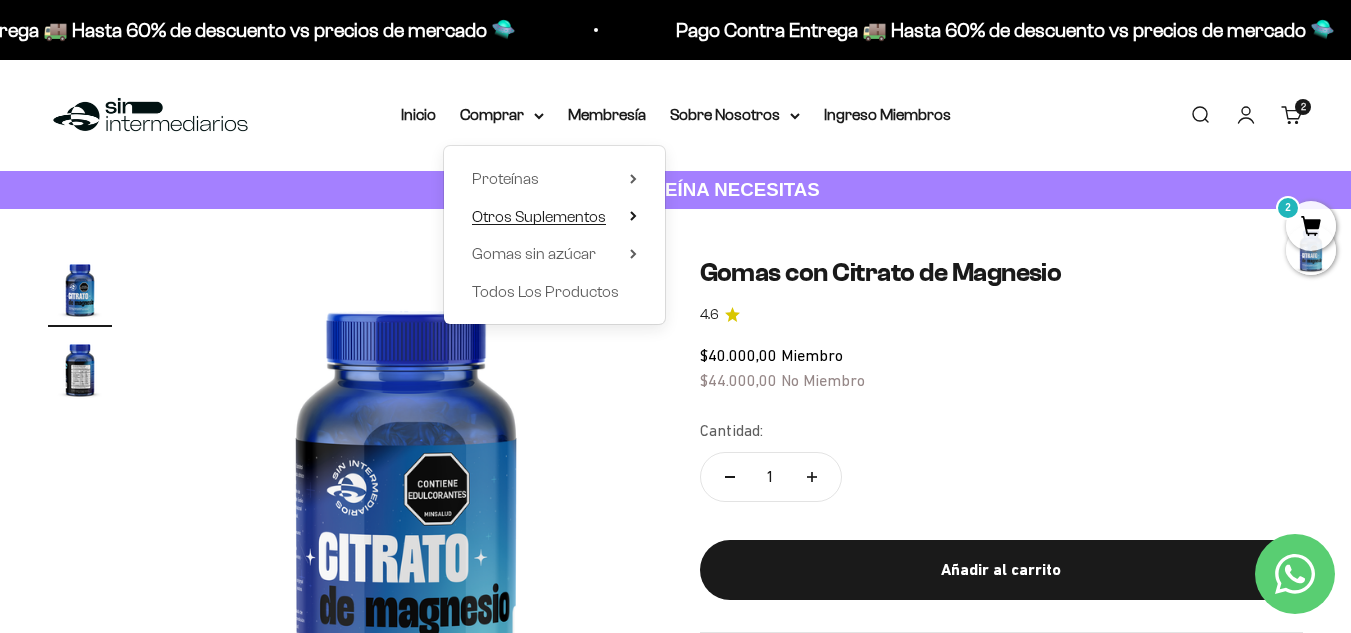 click on "Otros Suplementos" at bounding box center (539, 216) 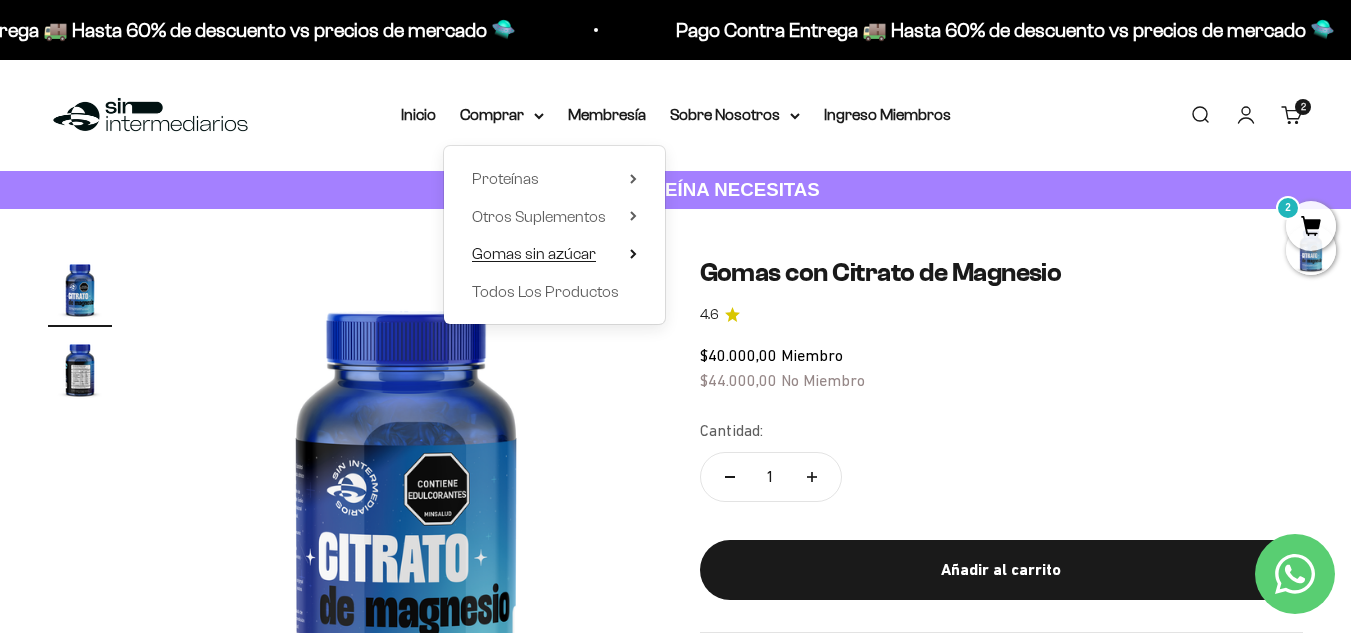 click on "Gomas sin azúcar" at bounding box center [534, 253] 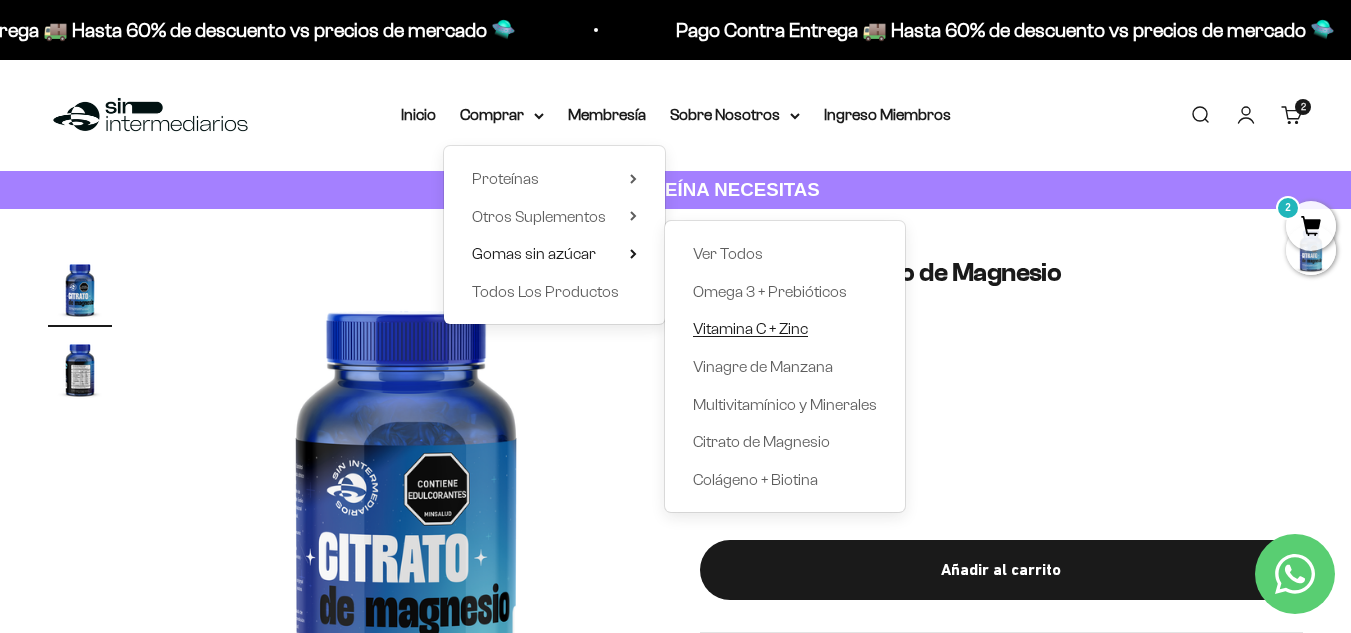 click on "Vitamina C + Zinc" at bounding box center (750, 328) 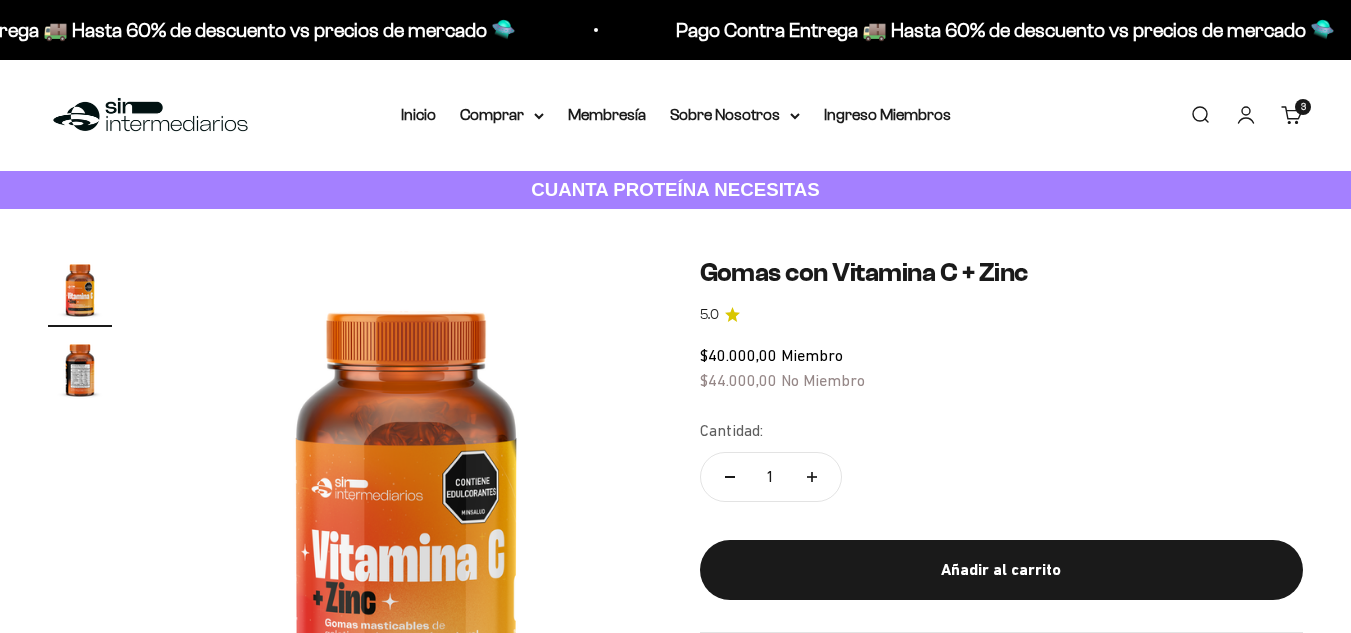 scroll, scrollTop: 0, scrollLeft: 0, axis: both 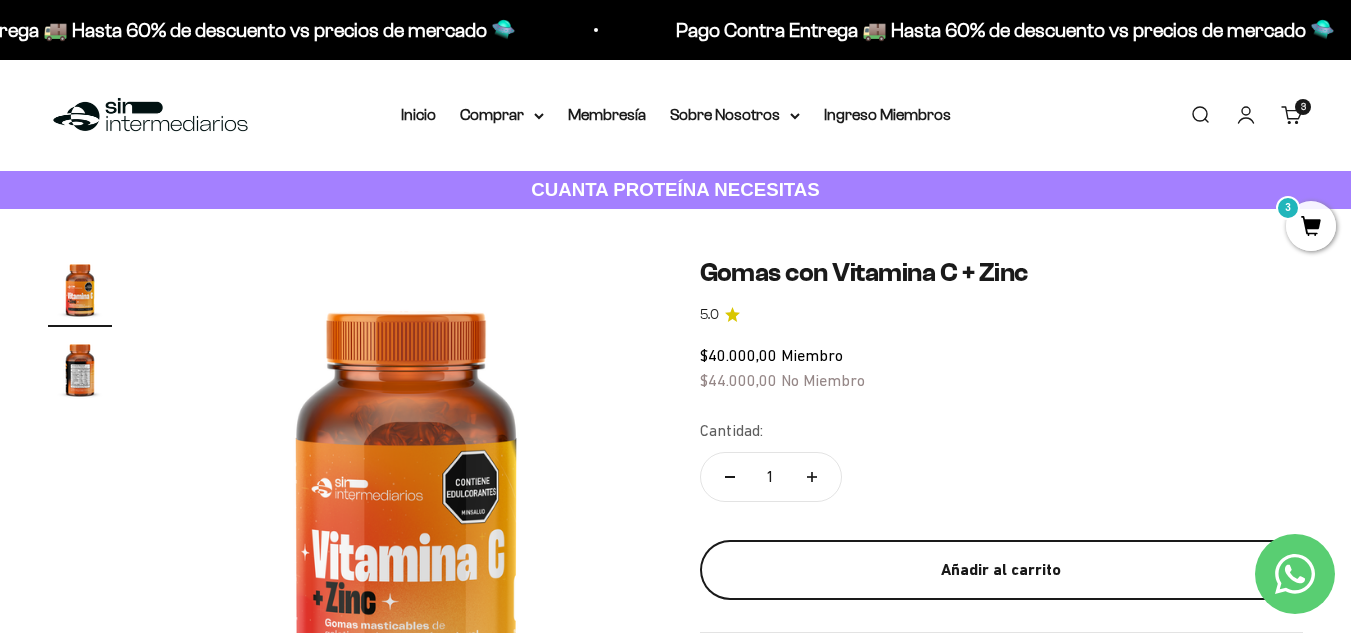 click on "Añadir al carrito" at bounding box center (1002, 570) 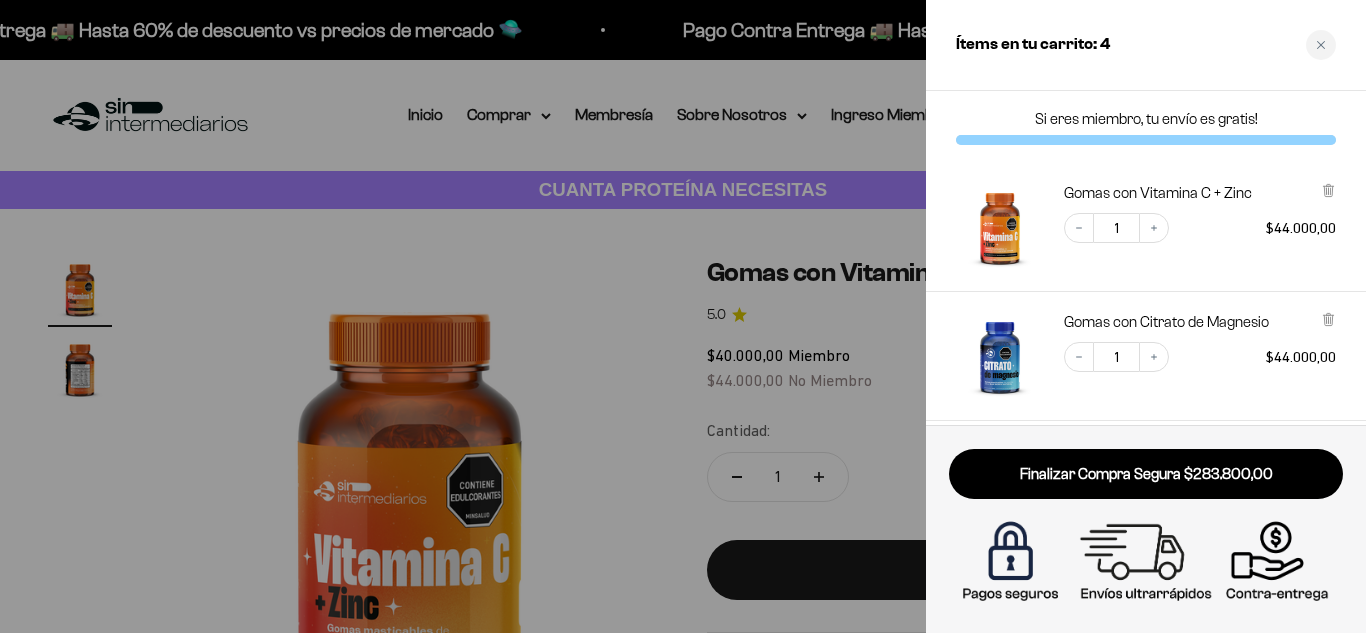 click at bounding box center (683, 316) 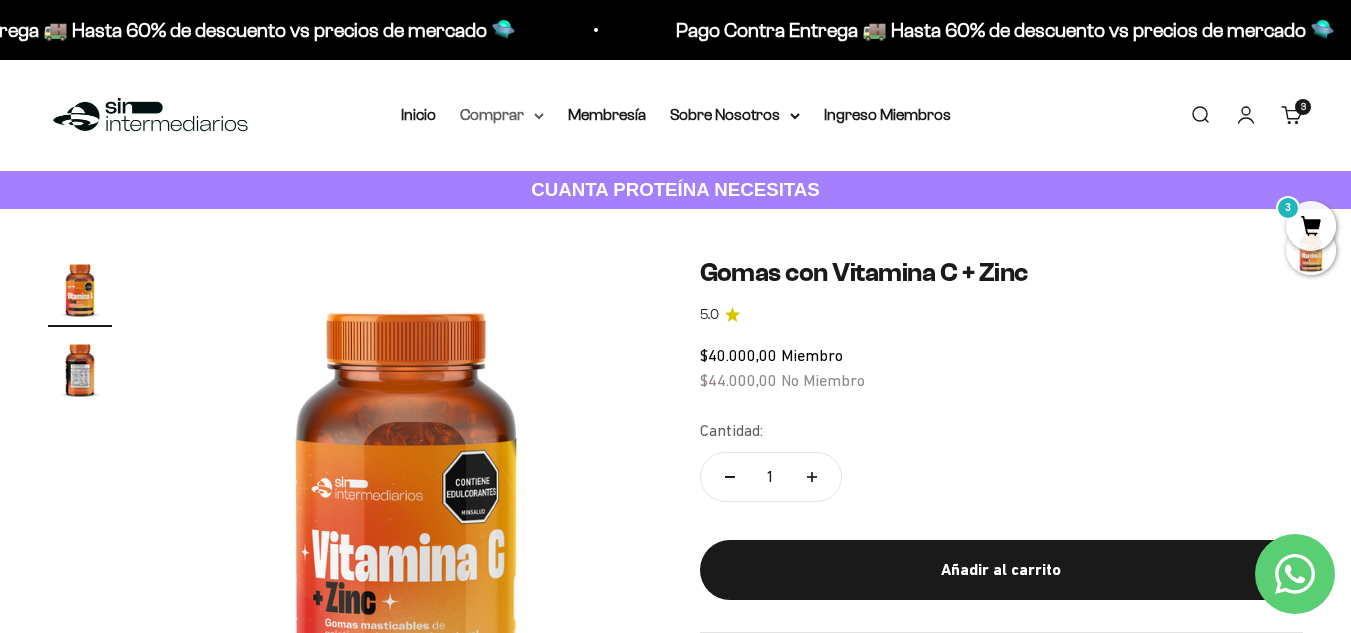 click on "Comprar" at bounding box center (502, 115) 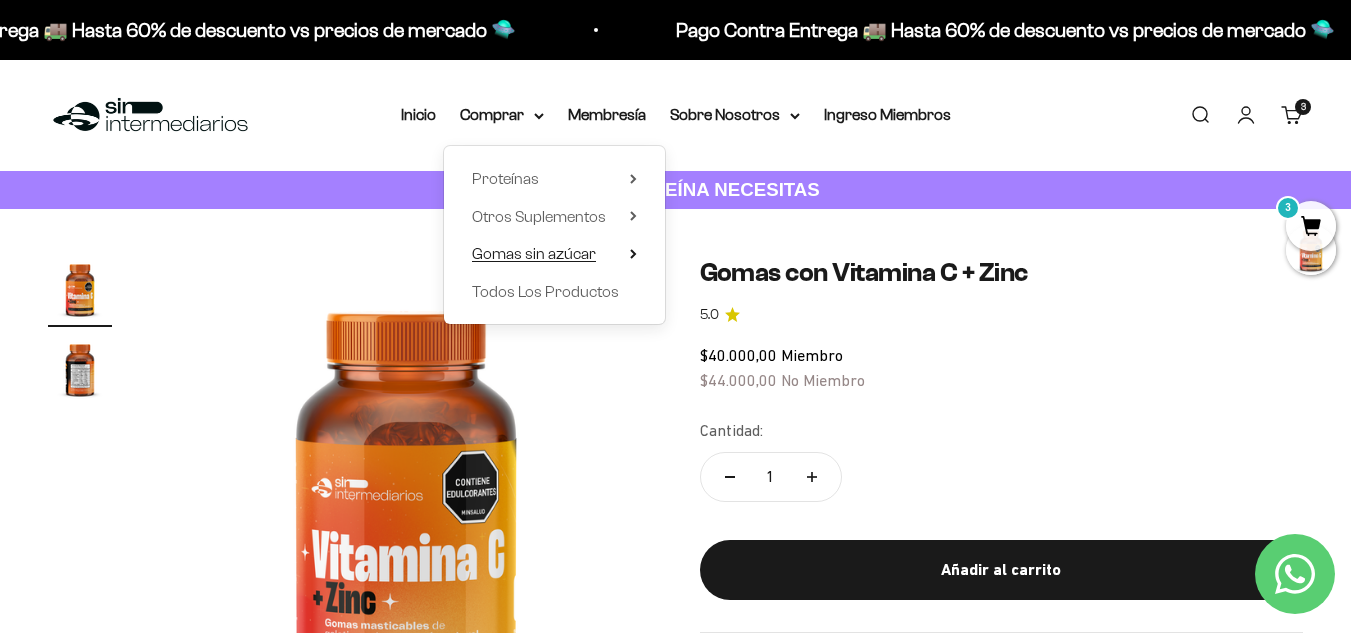 click on "Gomas sin azúcar" at bounding box center (554, 254) 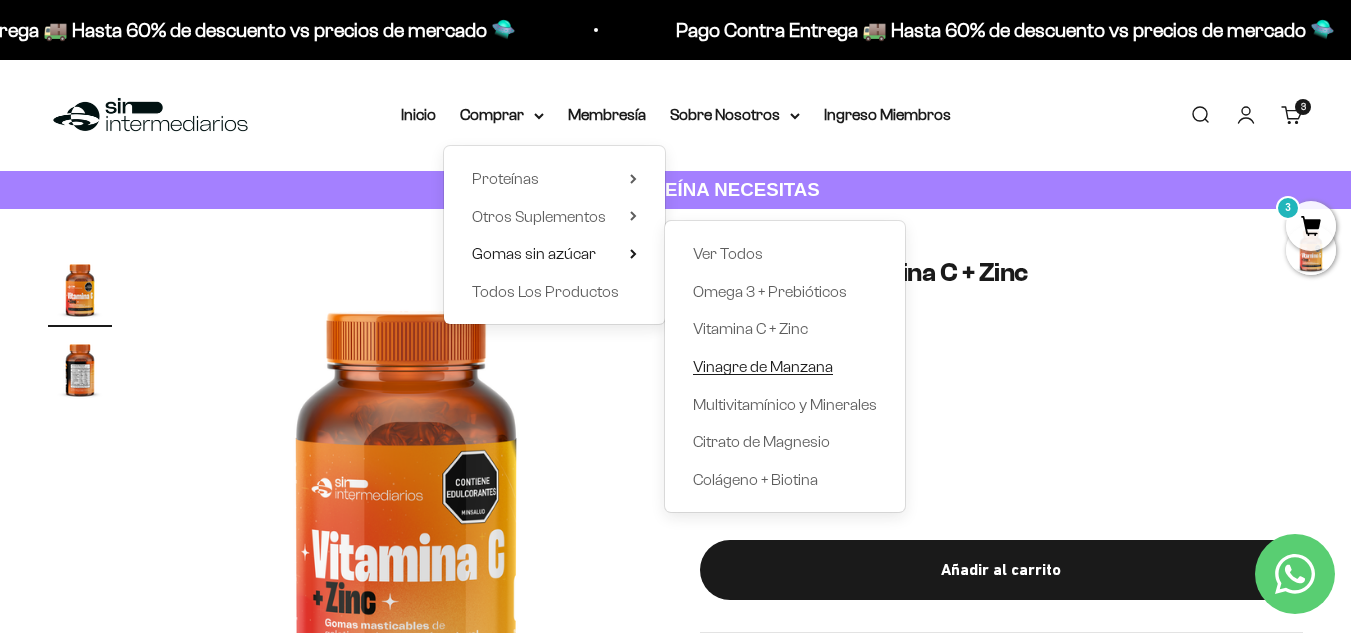 click on "Vinagre de Manzana" at bounding box center [763, 366] 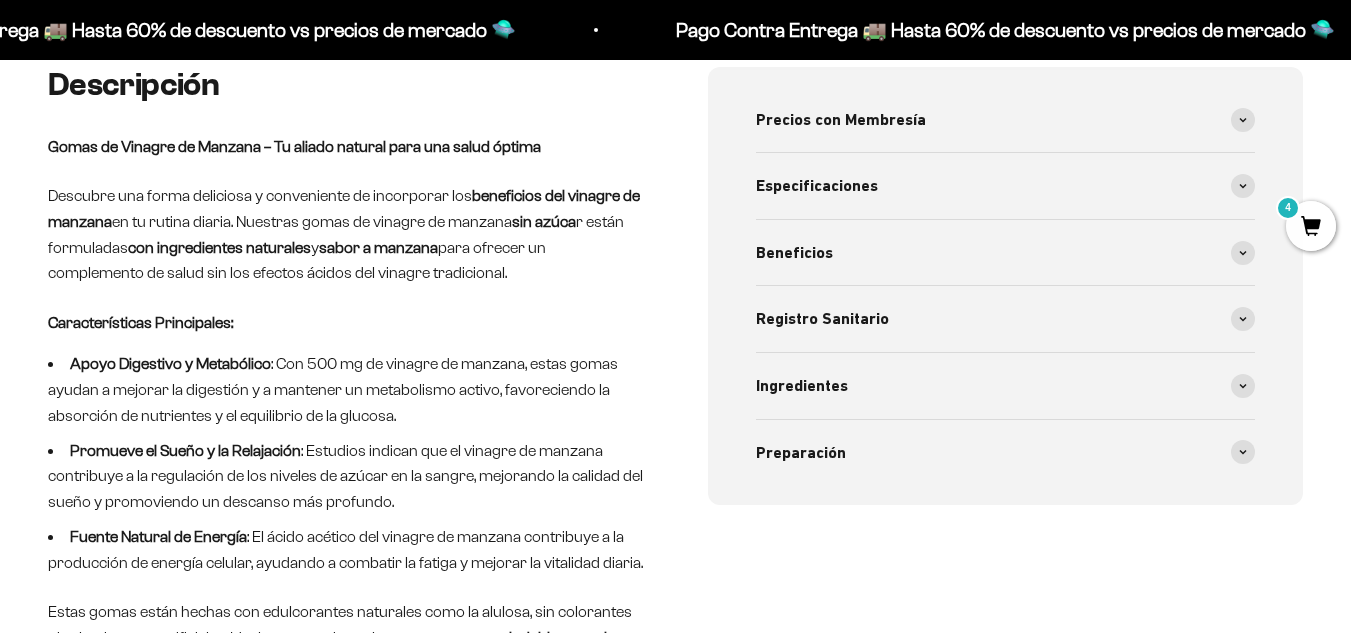 scroll, scrollTop: 731, scrollLeft: 0, axis: vertical 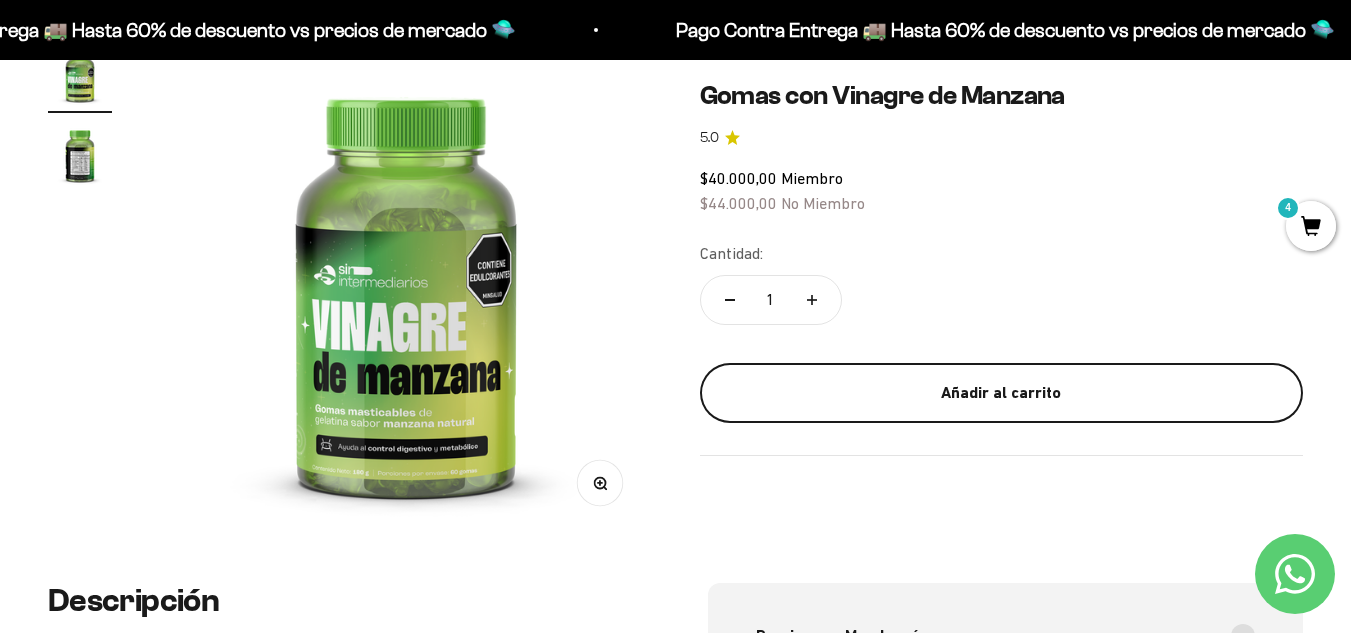 click on "Añadir al carrito" at bounding box center (1002, 393) 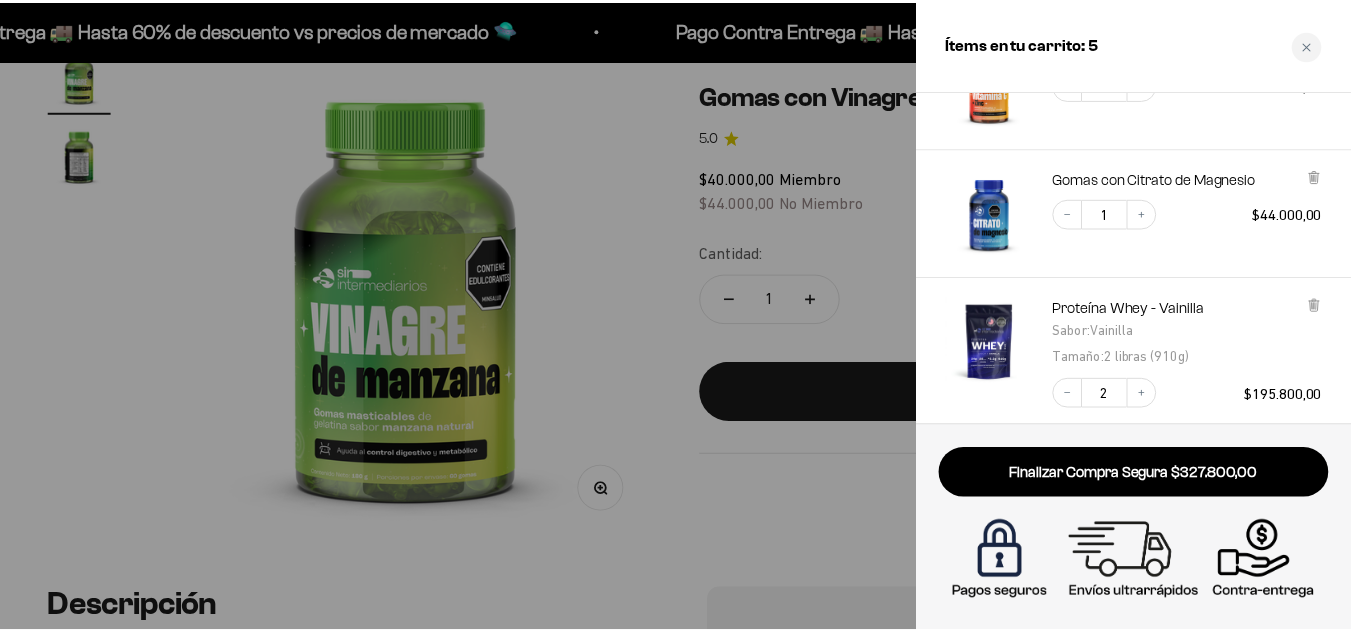 scroll, scrollTop: 451, scrollLeft: 0, axis: vertical 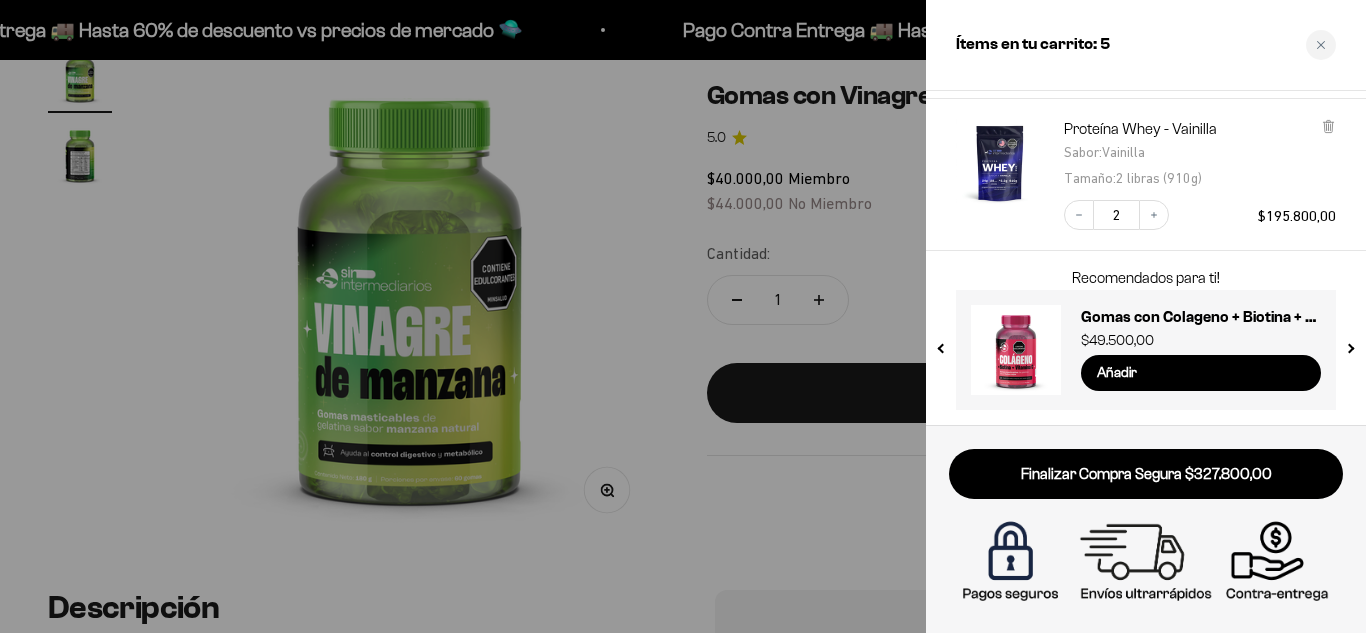 click at bounding box center [683, 316] 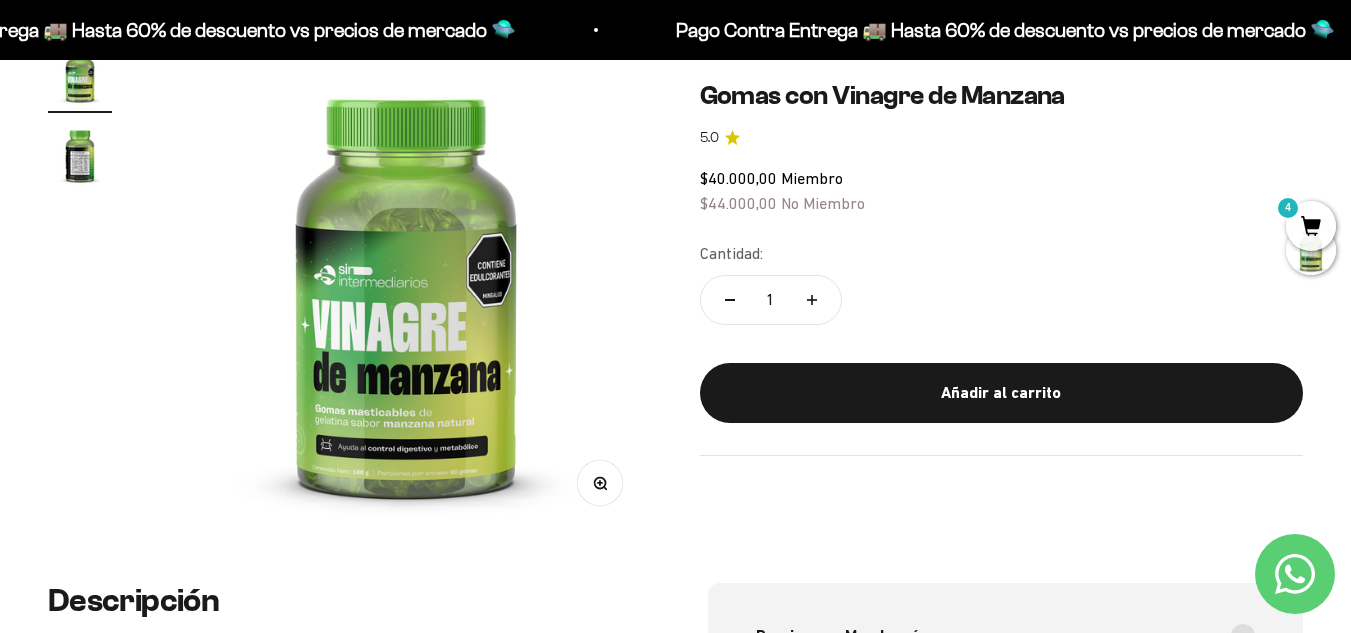 scroll, scrollTop: 0, scrollLeft: 0, axis: both 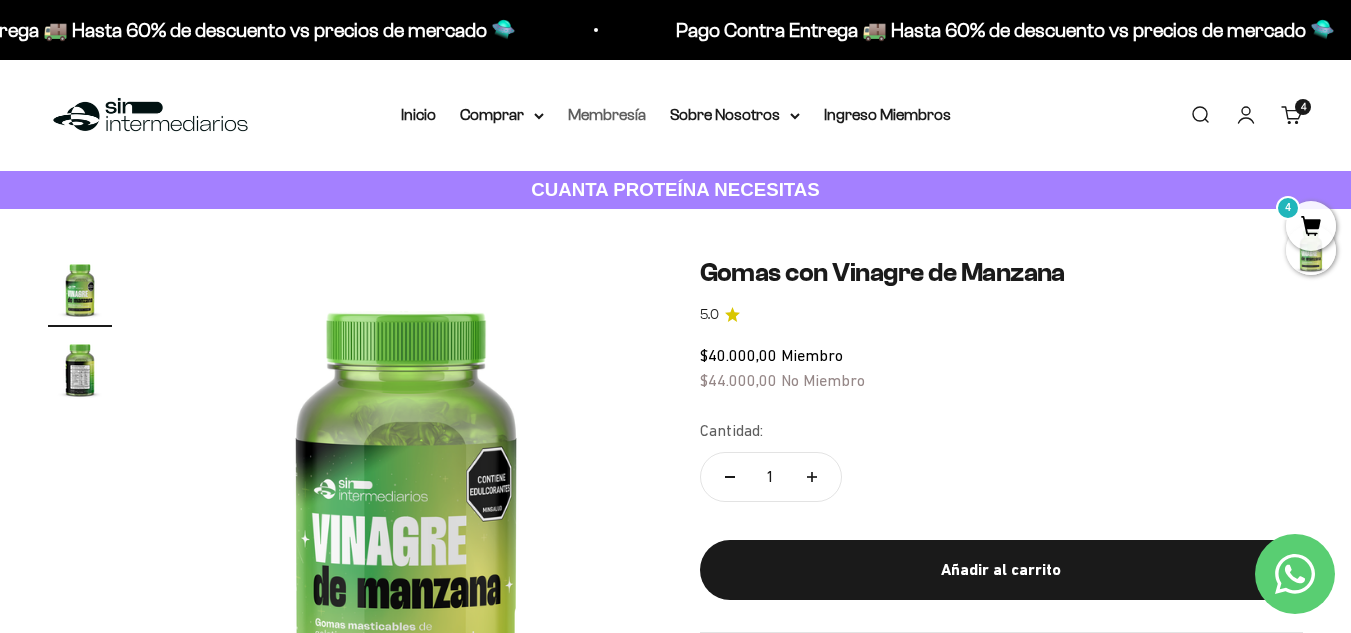 click on "Membresía" at bounding box center [607, 114] 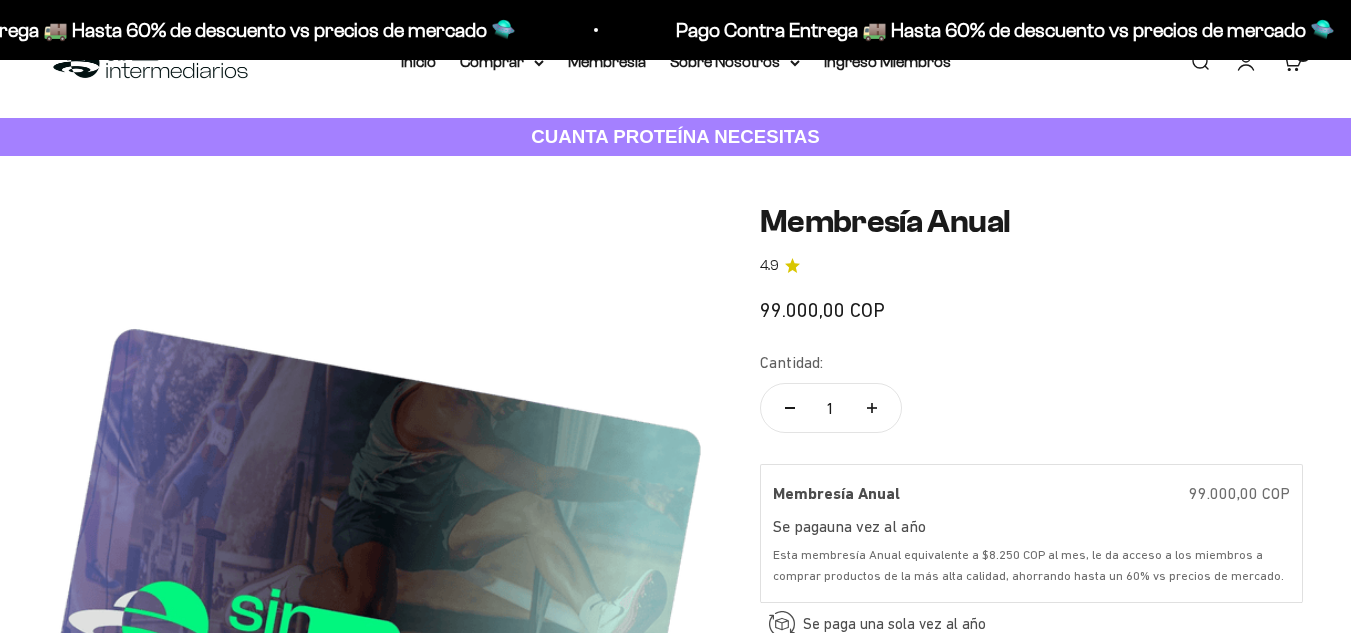 scroll, scrollTop: 158, scrollLeft: 0, axis: vertical 